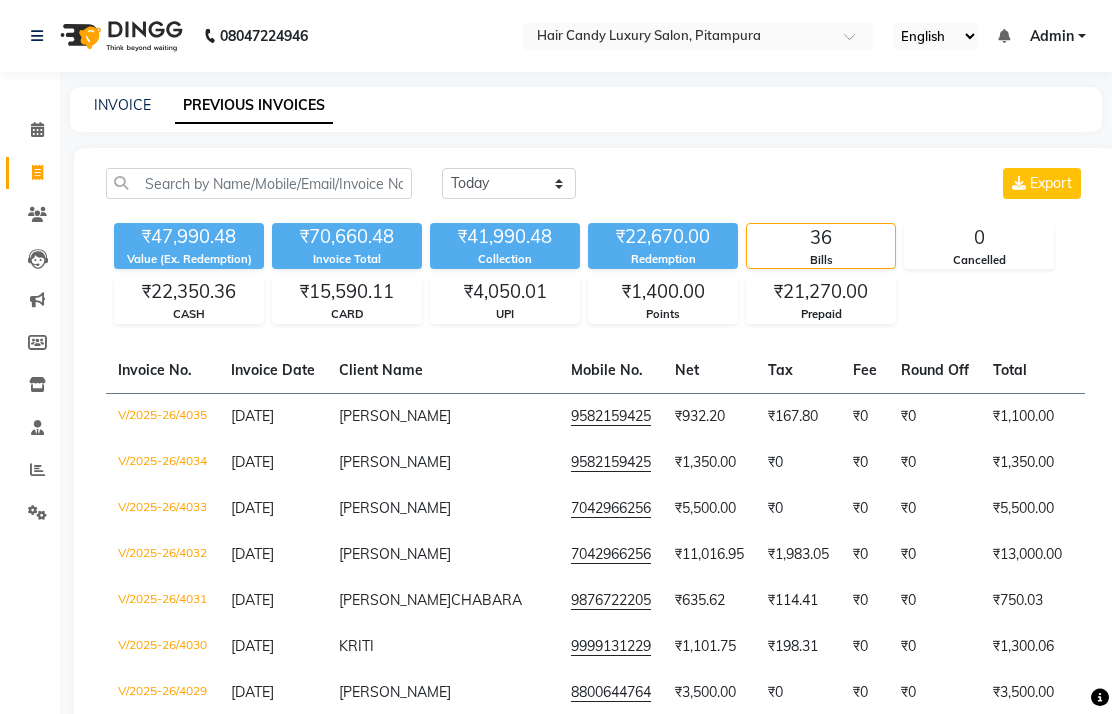 scroll, scrollTop: 0, scrollLeft: 0, axis: both 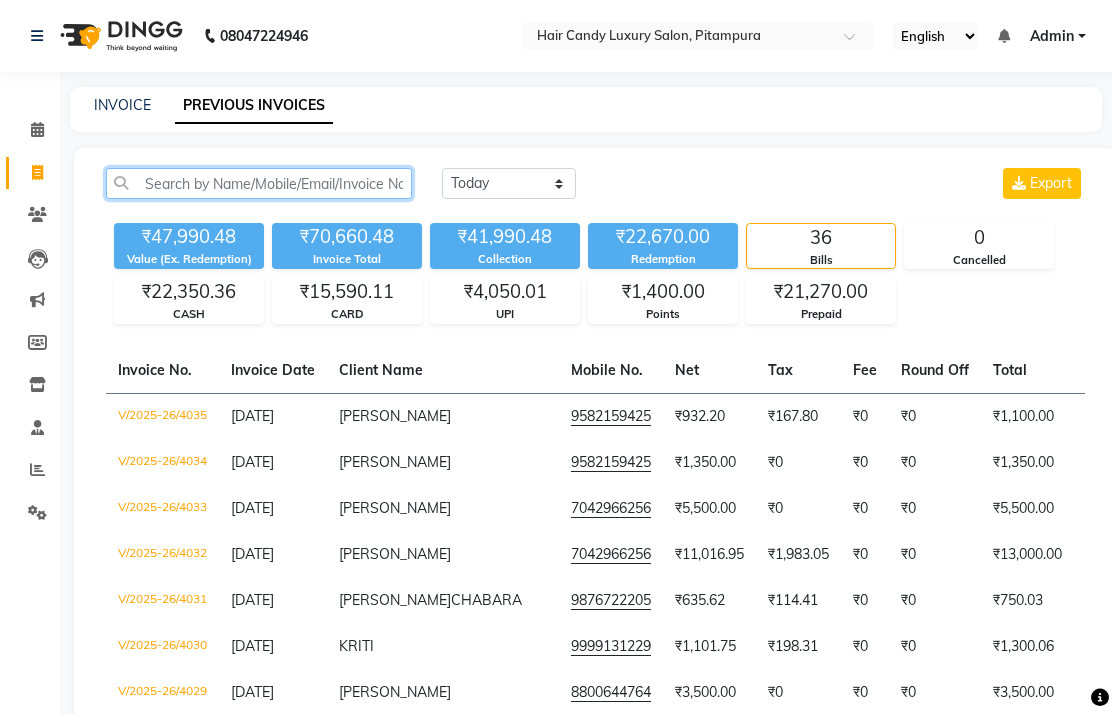 click 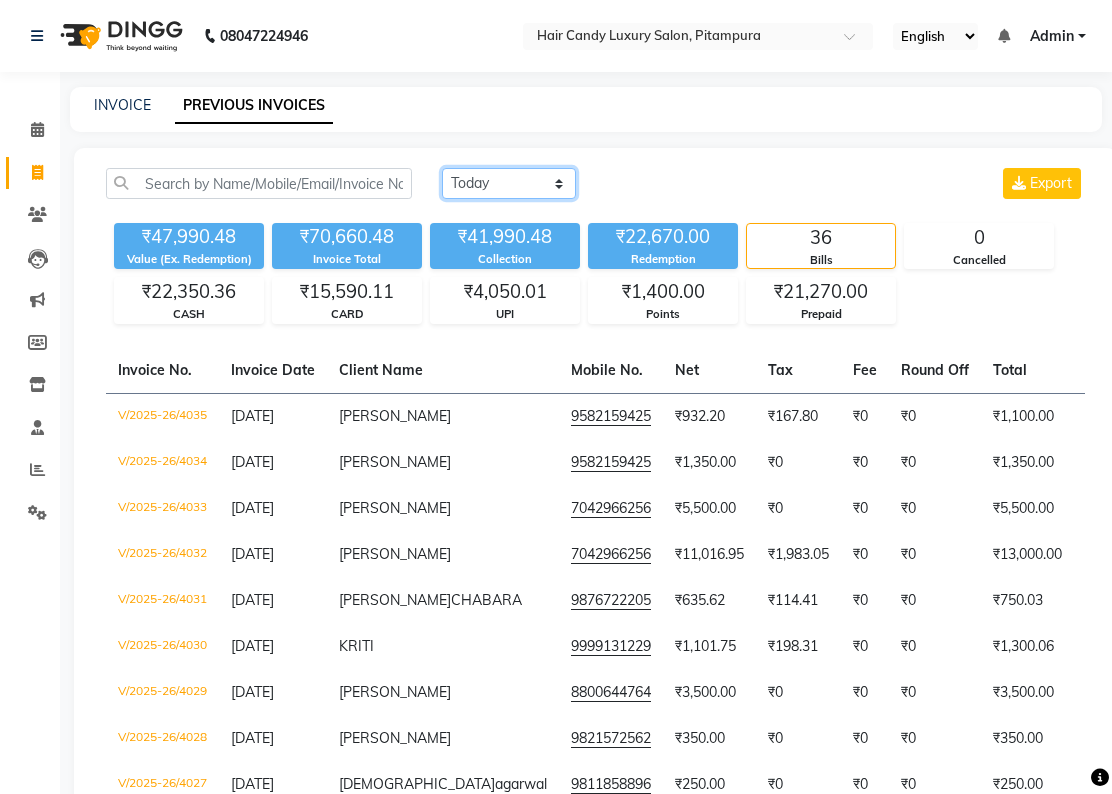 click on "[DATE] [DATE] Custom Range" 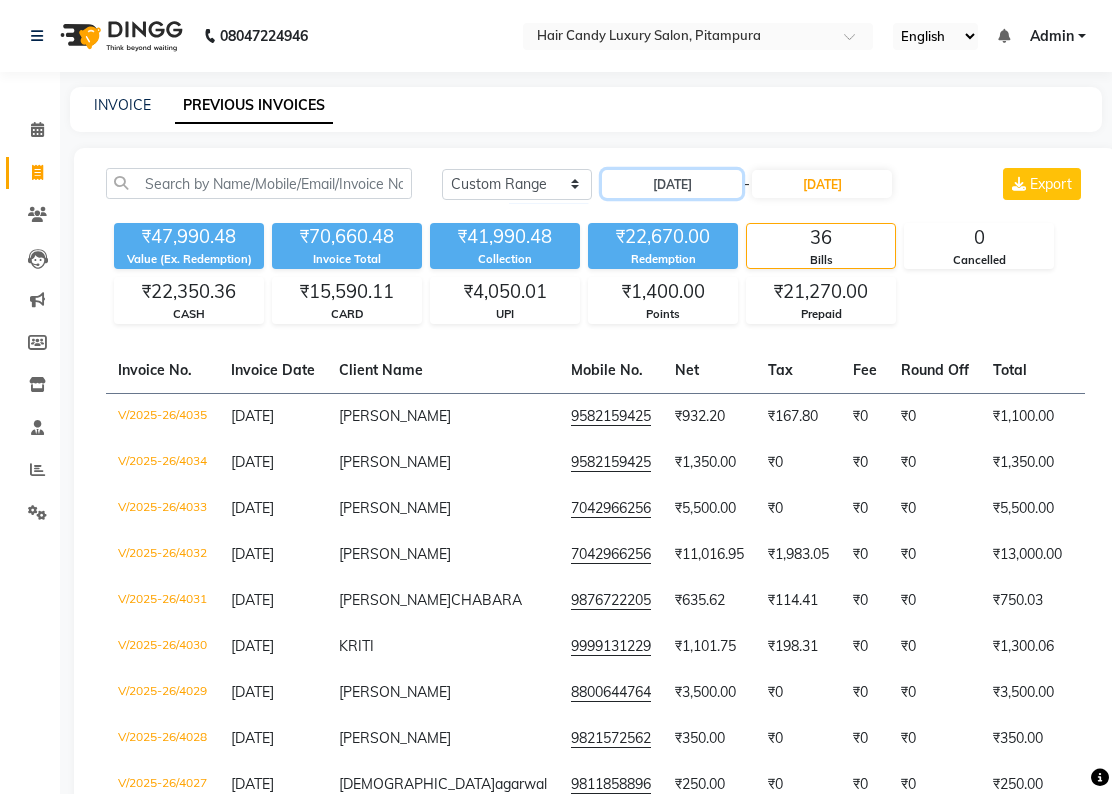 click on "[DATE]" 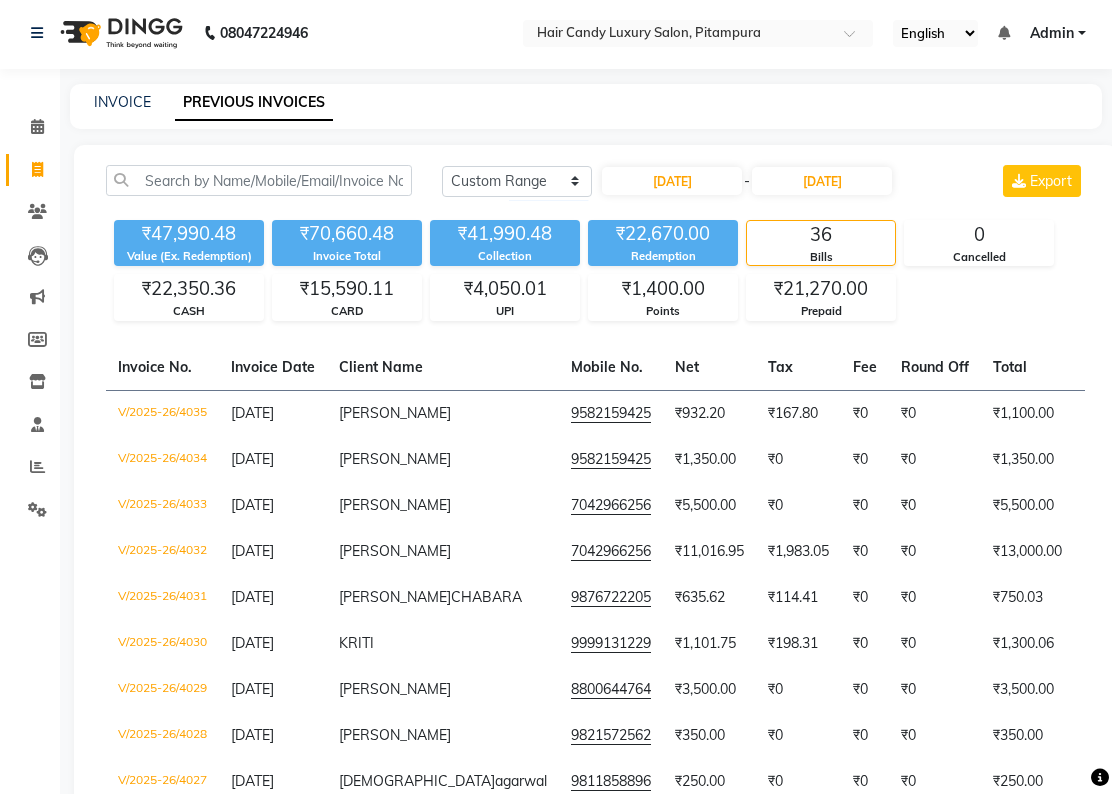 select on "7" 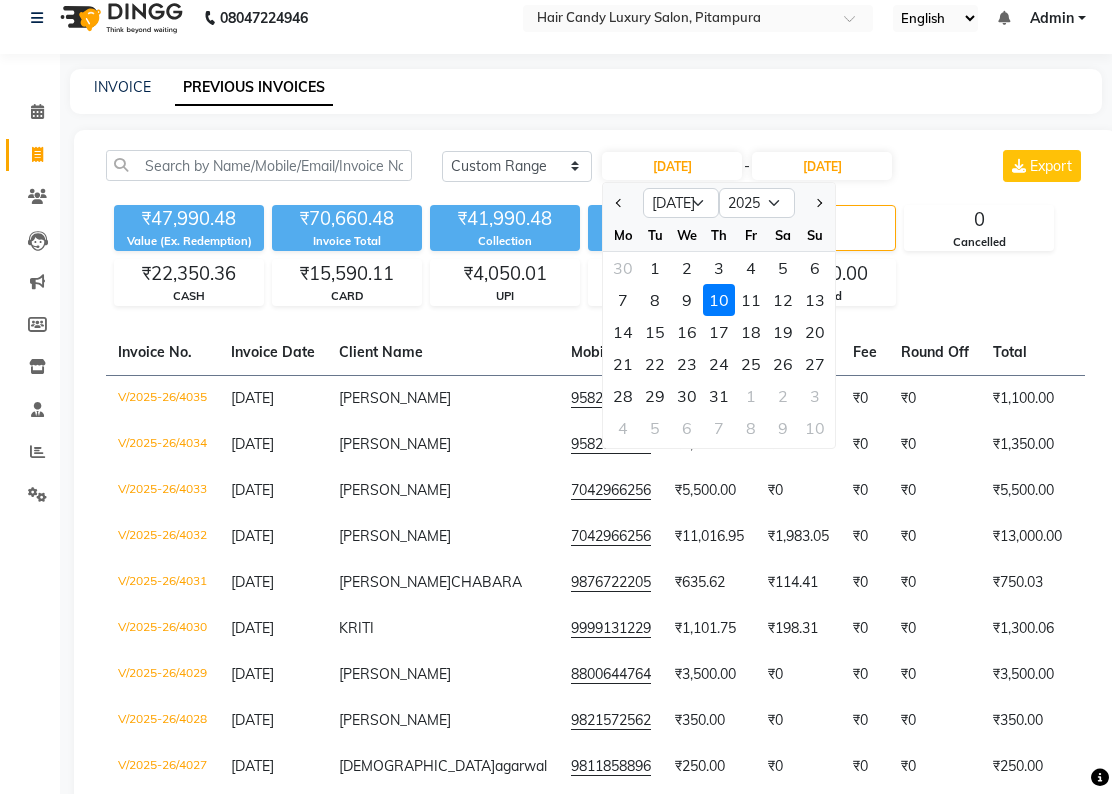 scroll, scrollTop: 19, scrollLeft: 0, axis: vertical 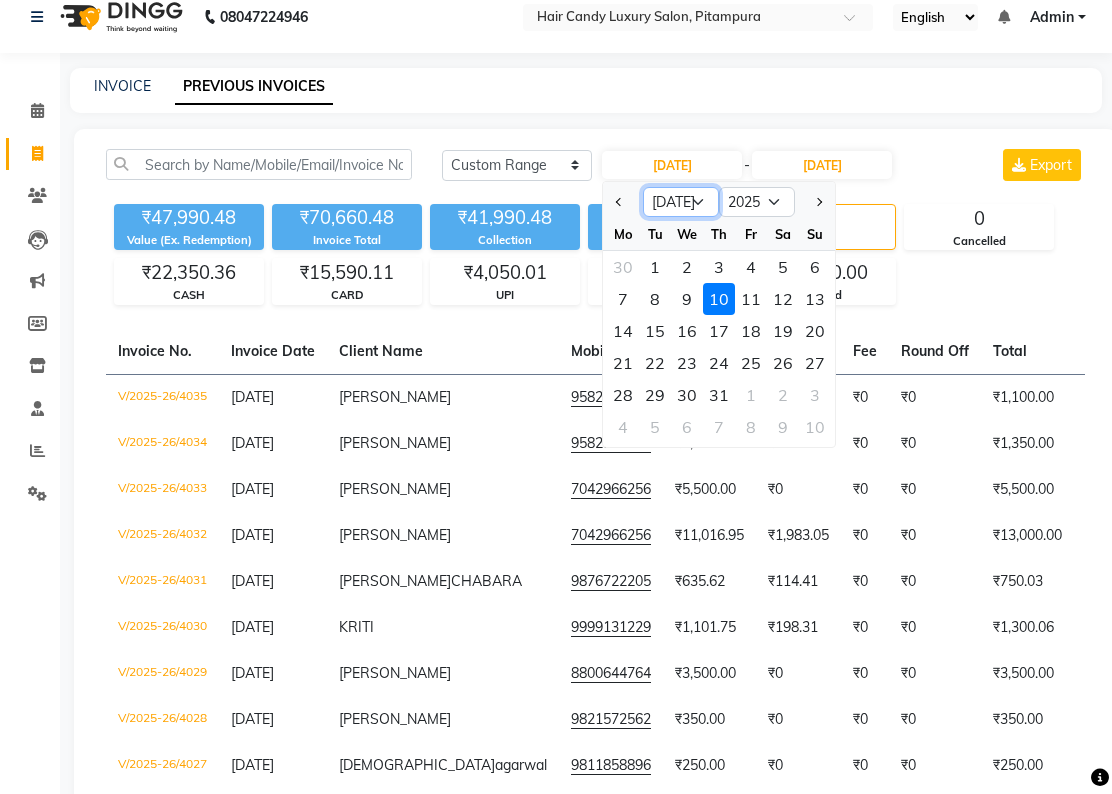 click on "Jan Feb Mar Apr May Jun [DATE] Aug Sep Oct Nov Dec" 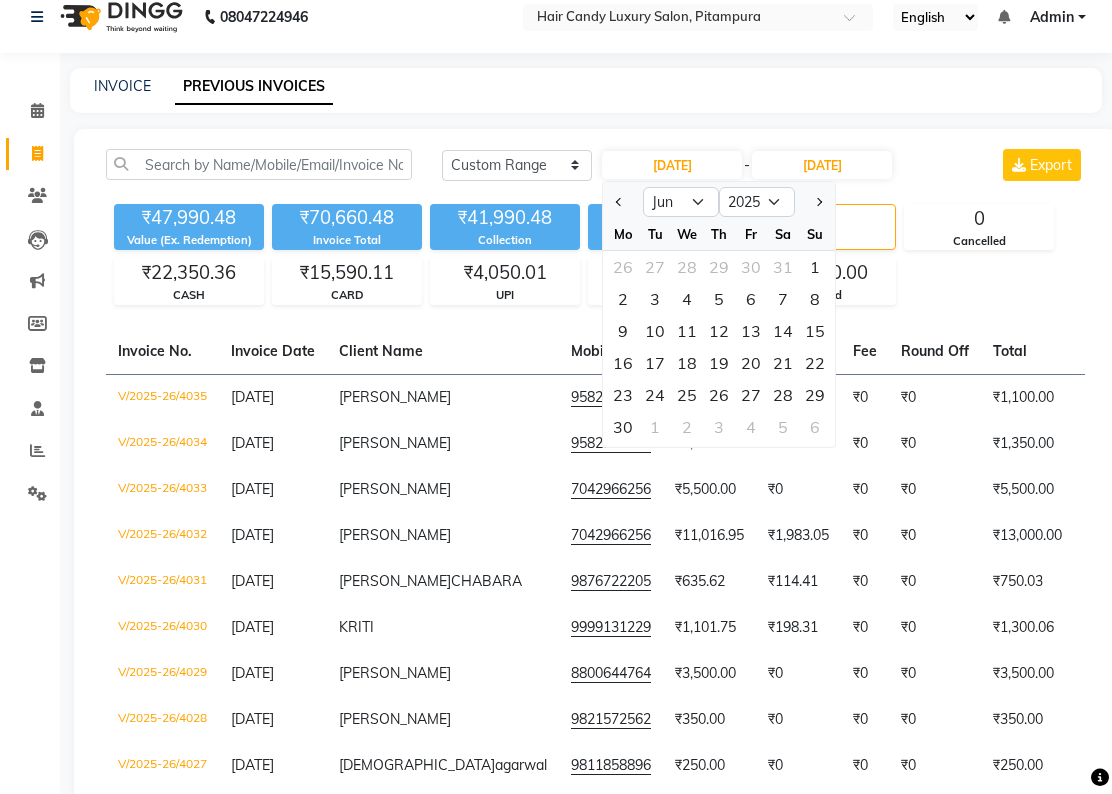 click on "30" 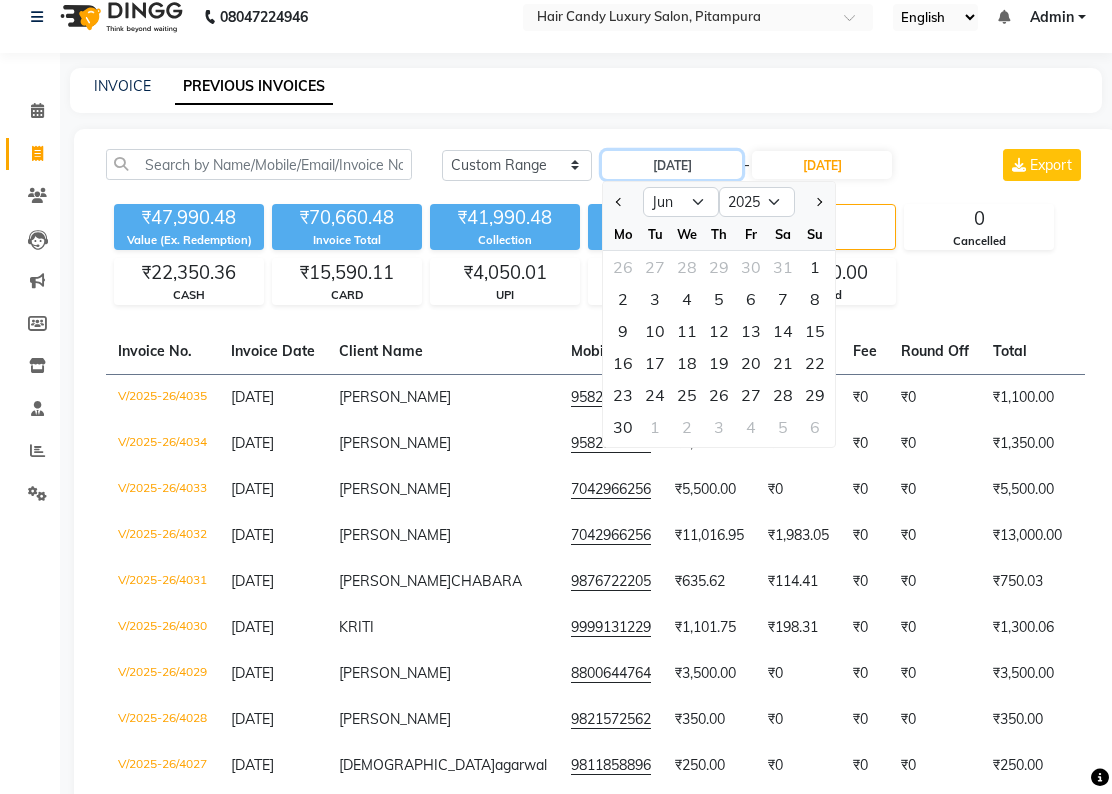 type on "[DATE]" 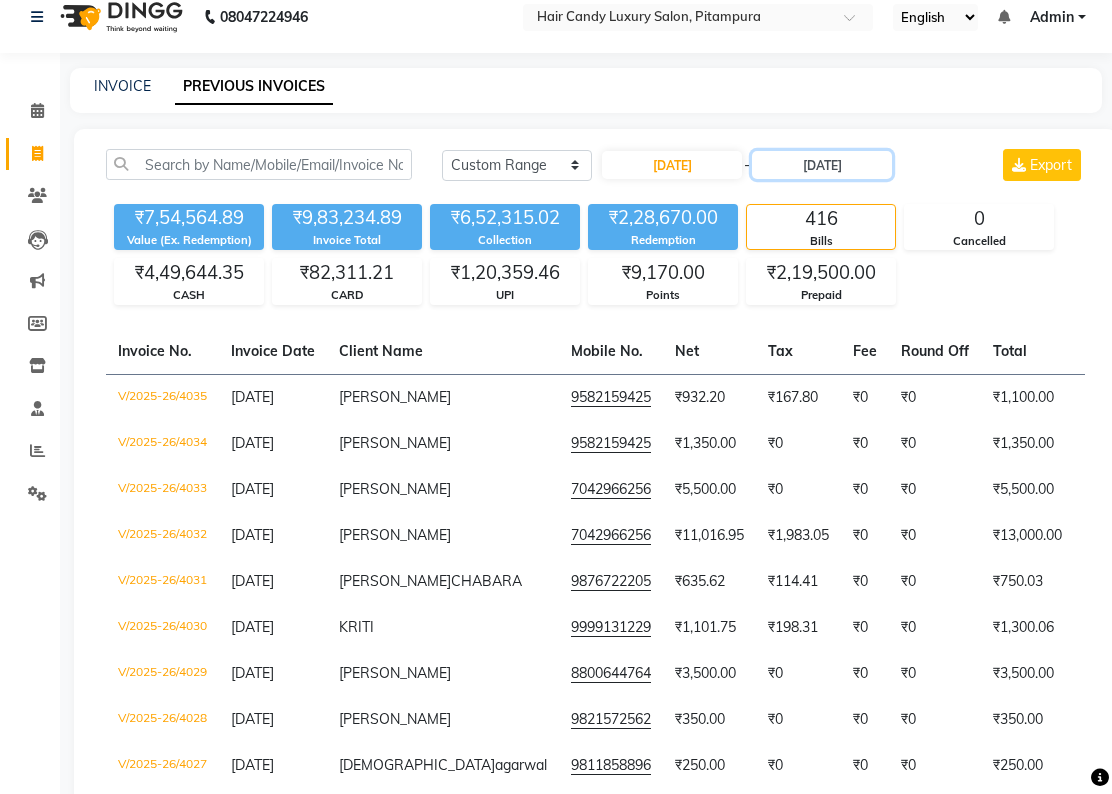 click on "[DATE]" 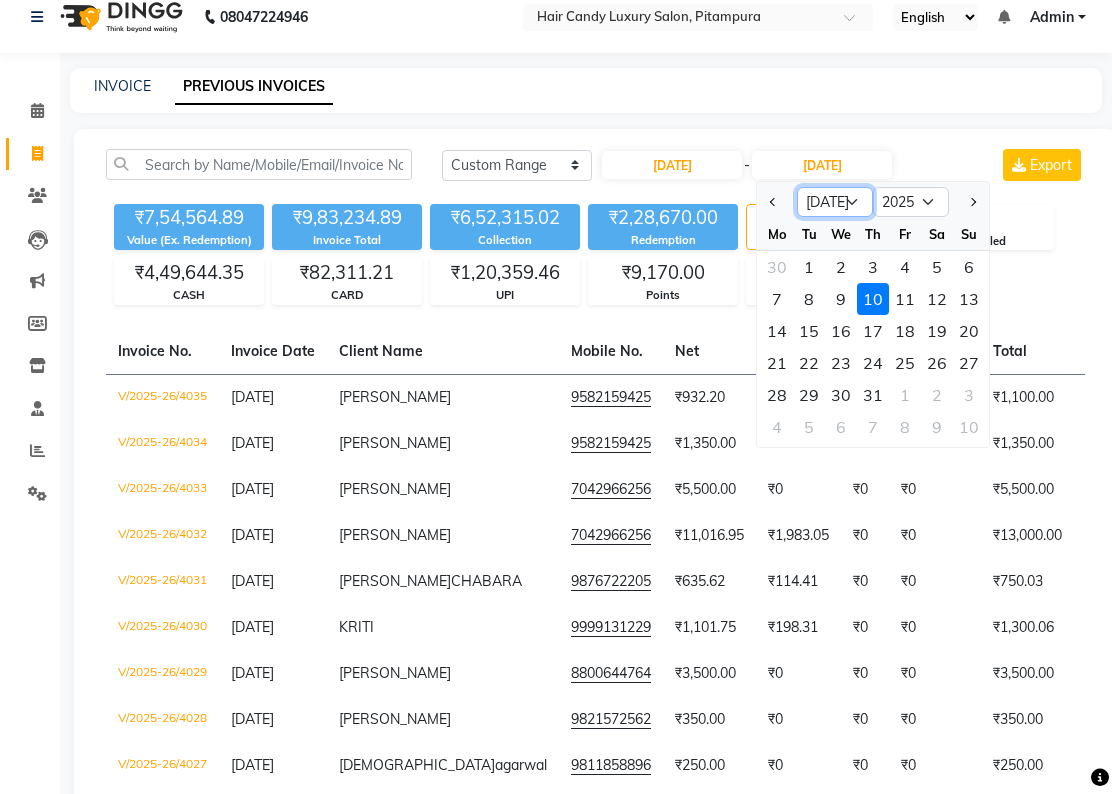 click on "Jun [DATE] Aug Sep Oct Nov Dec" 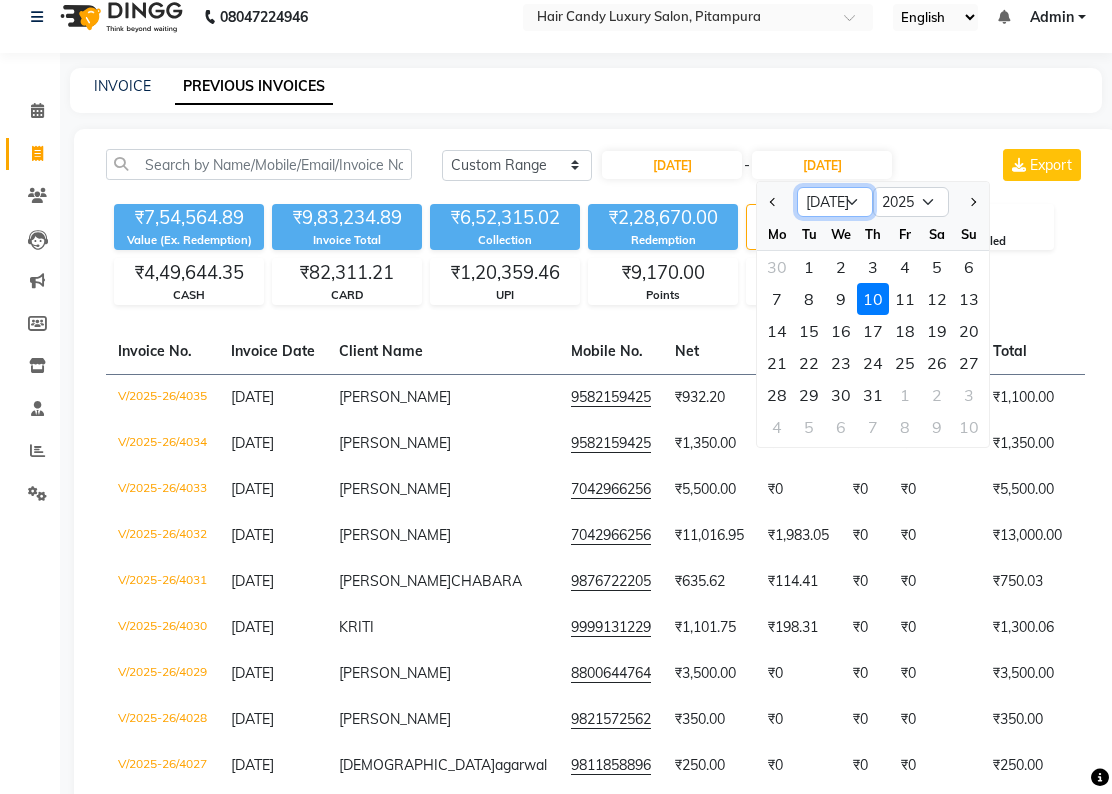 select on "6" 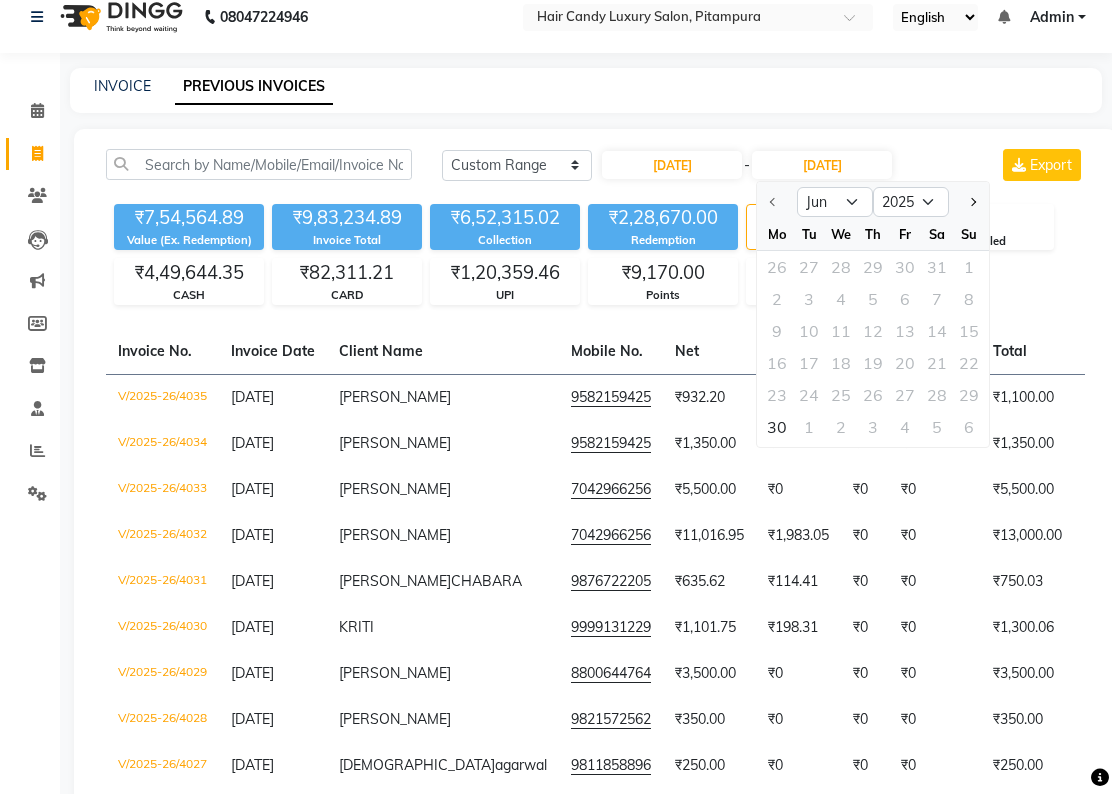 click on "30" 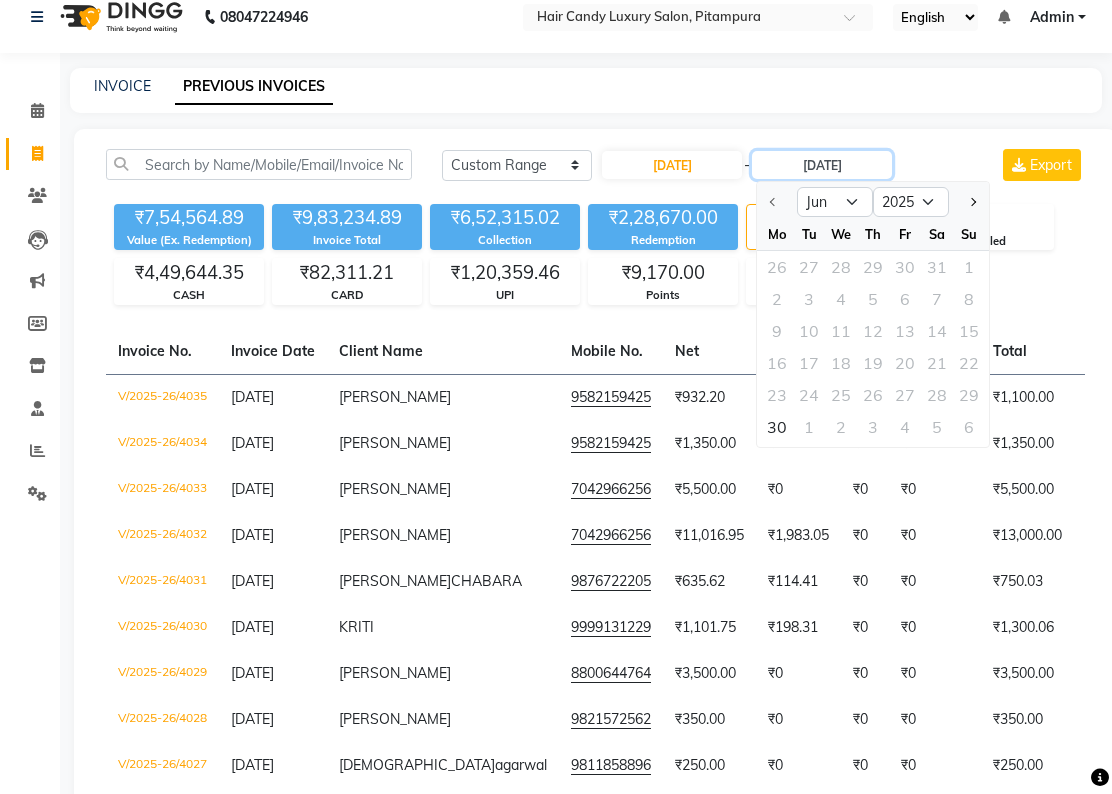 type on "[DATE]" 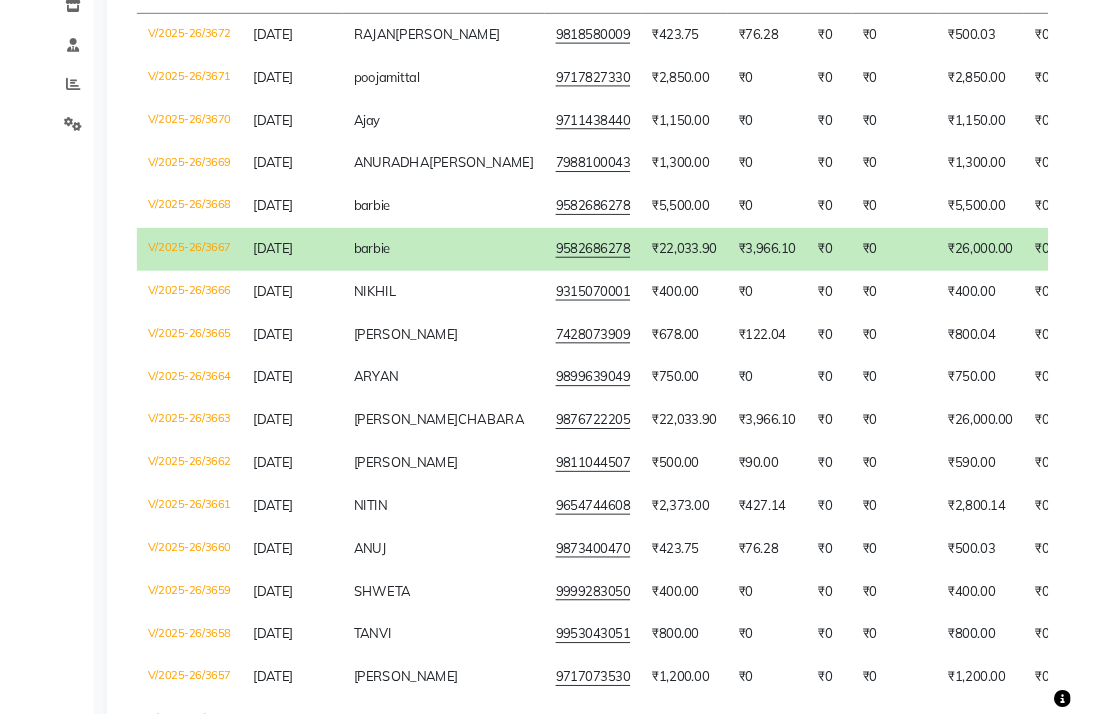 scroll, scrollTop: 431, scrollLeft: 0, axis: vertical 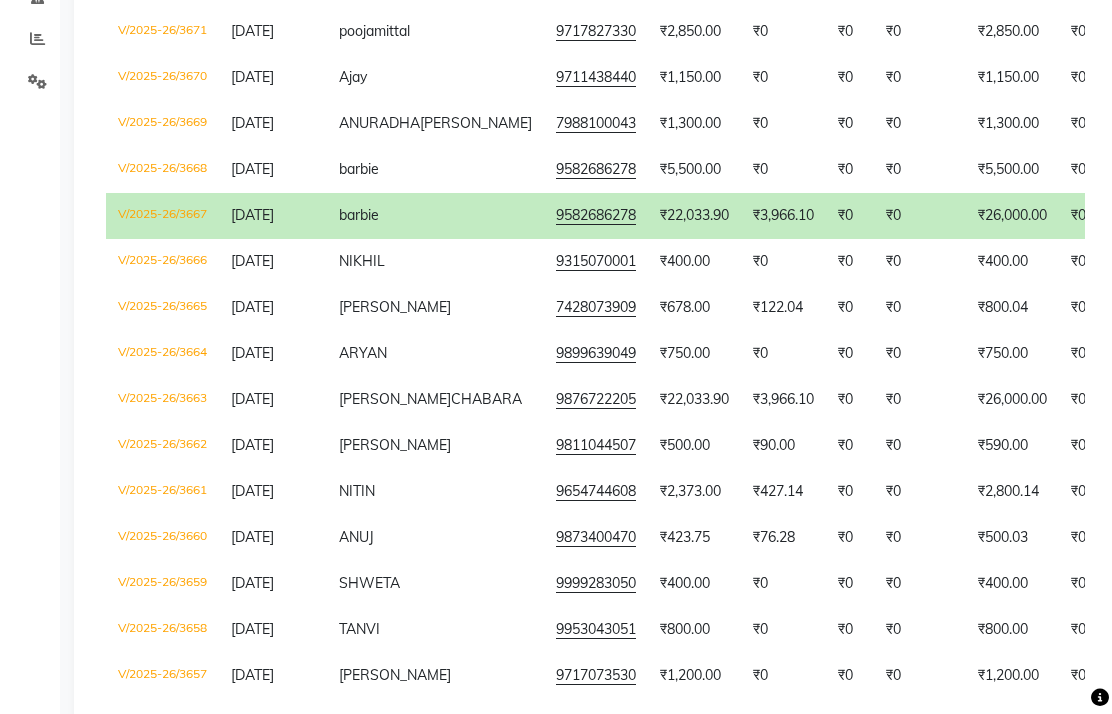 click on "₹26,000.00" 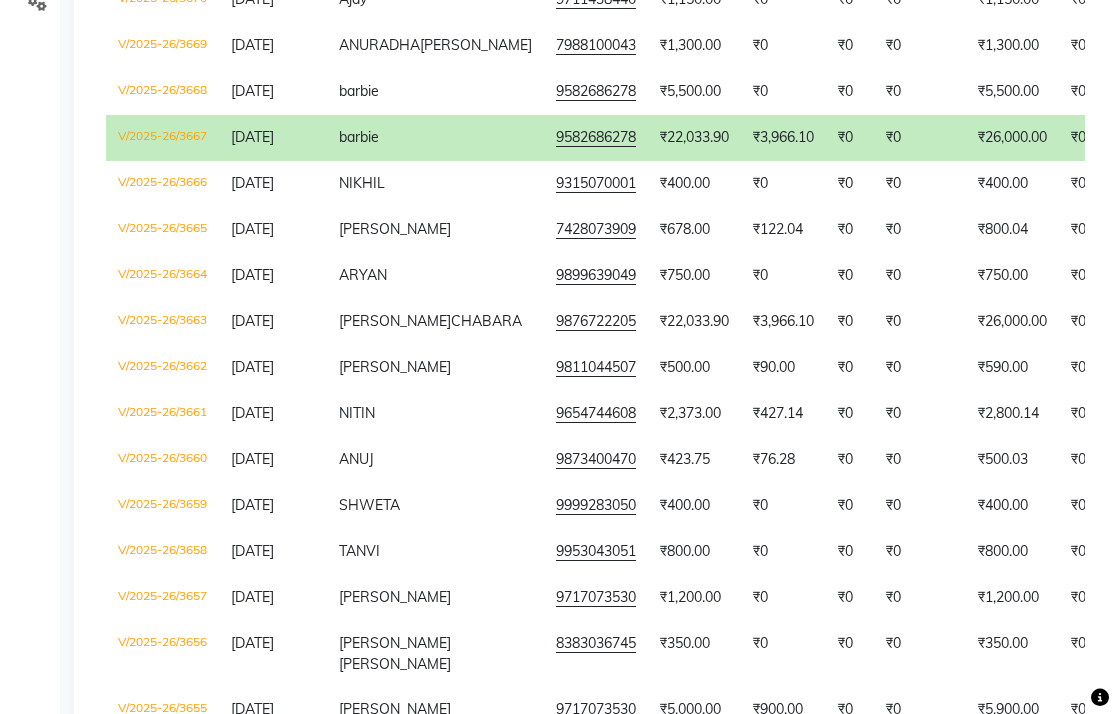 scroll, scrollTop: 509, scrollLeft: 0, axis: vertical 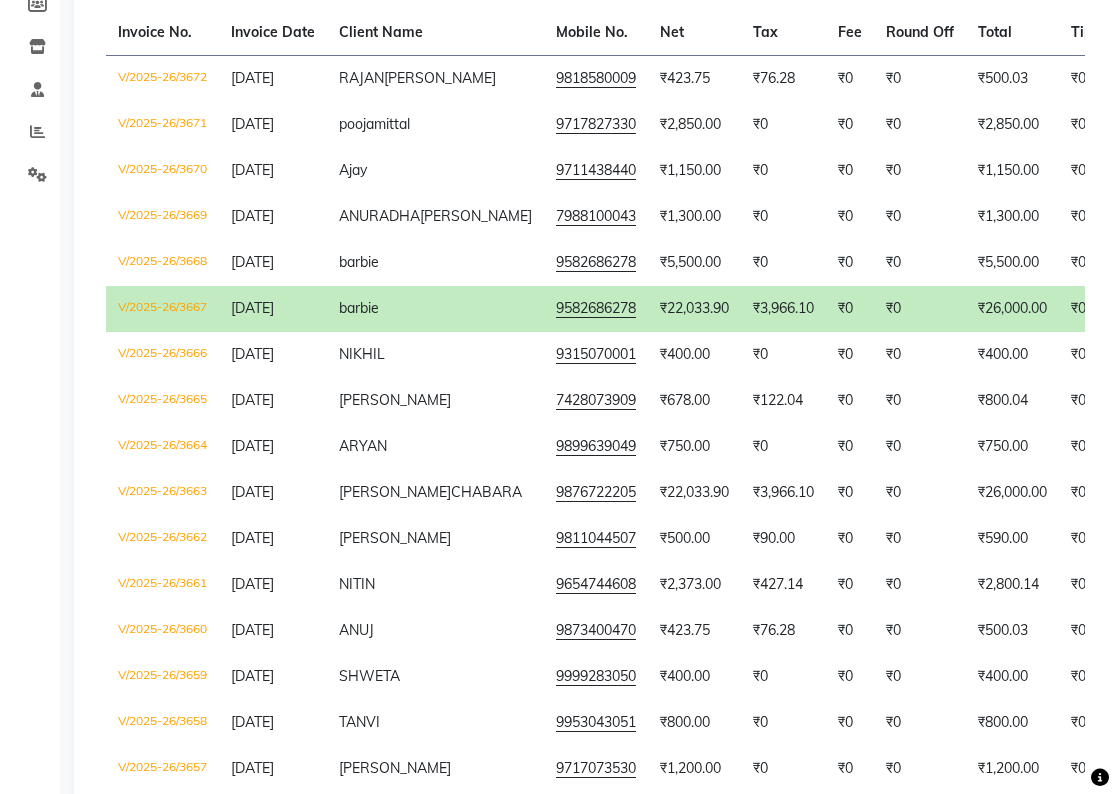 click on "9876722205" 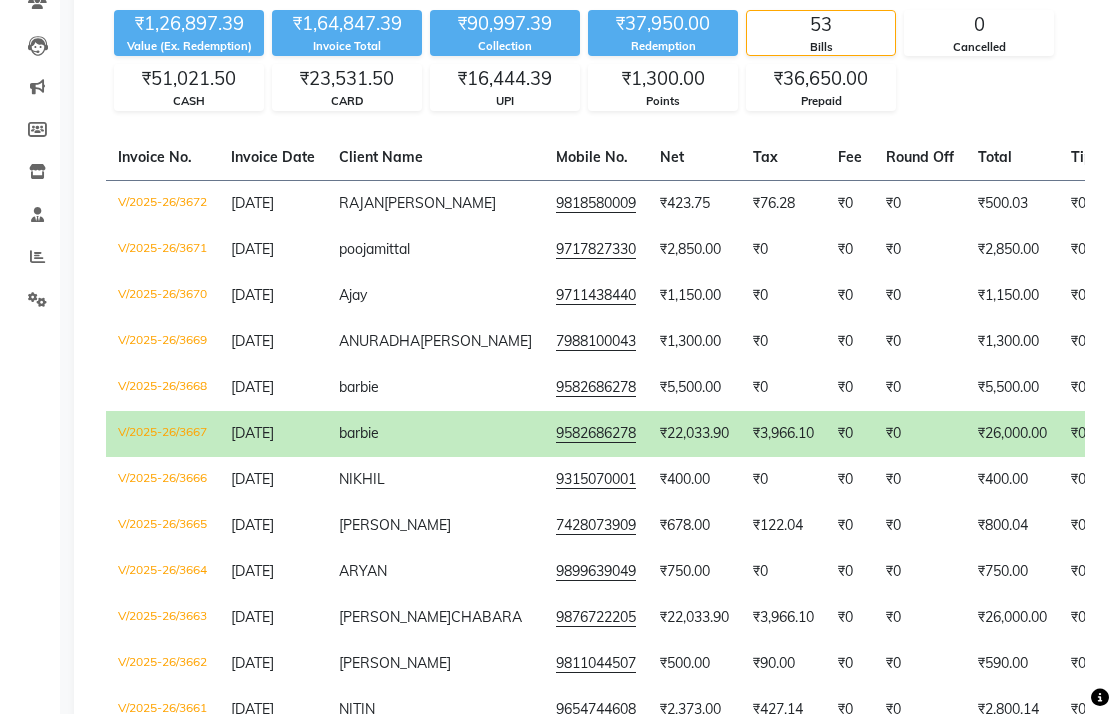 scroll, scrollTop: 0, scrollLeft: 0, axis: both 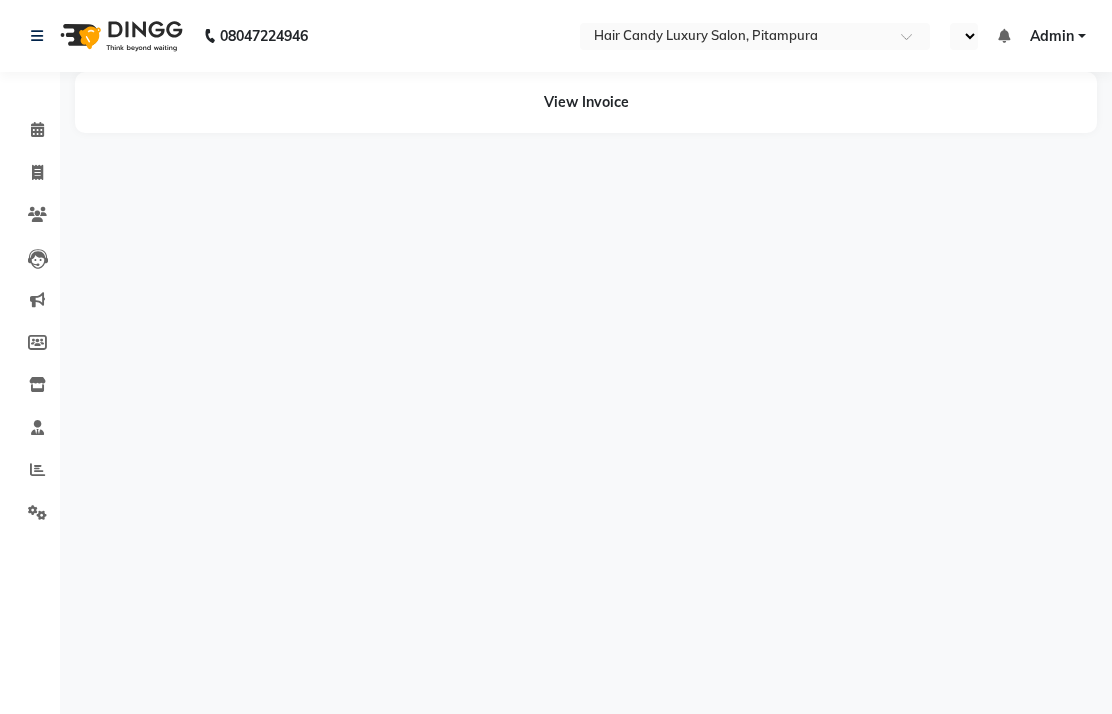 select on "en" 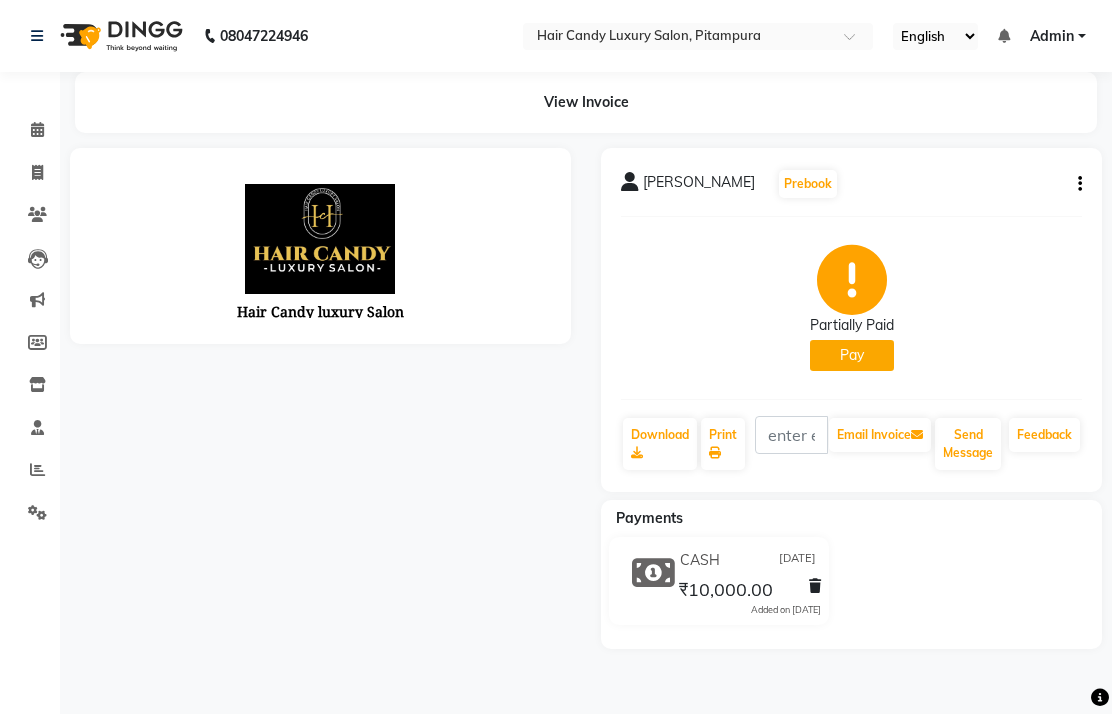 scroll, scrollTop: 0, scrollLeft: 0, axis: both 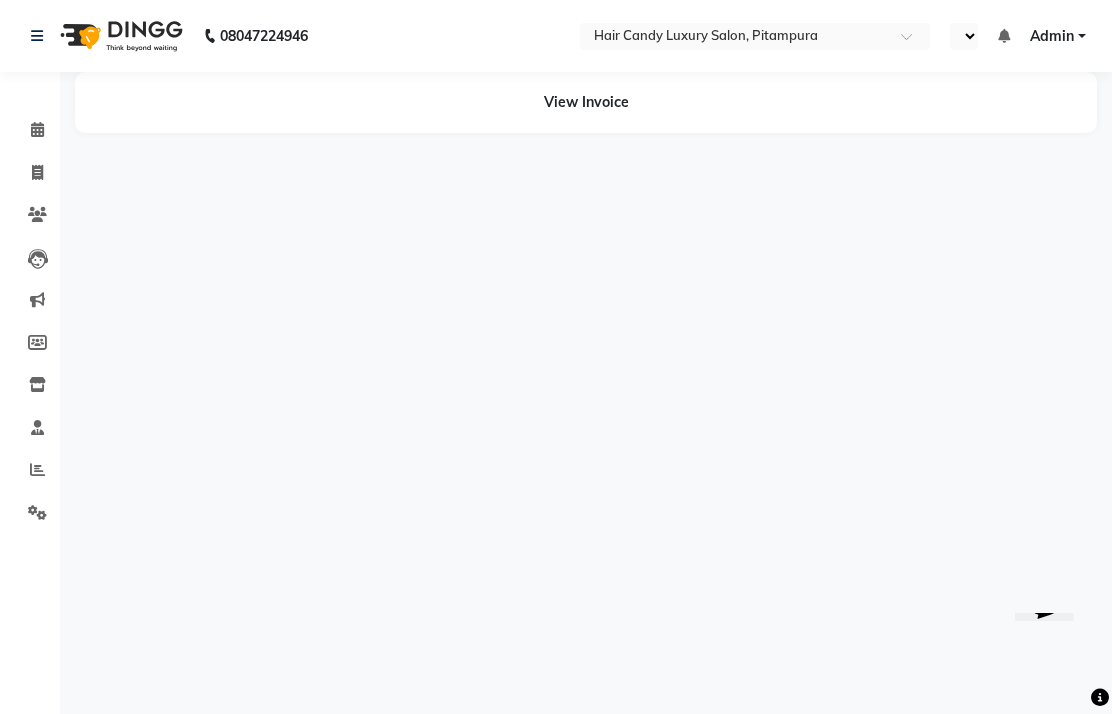 select on "en" 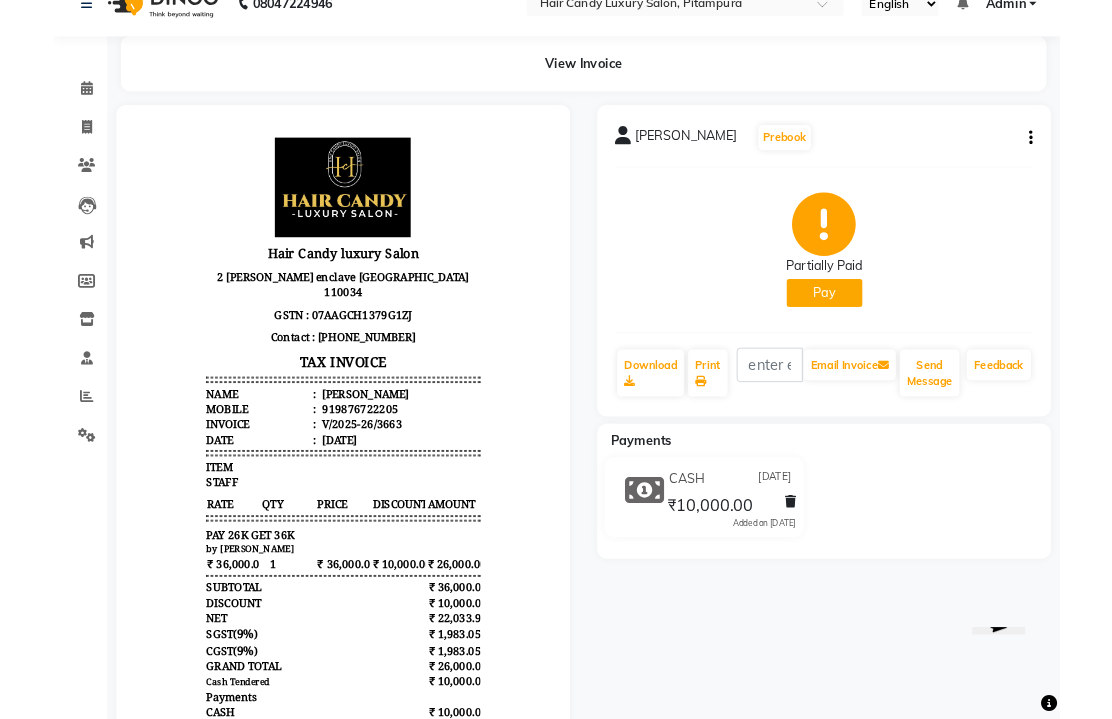scroll, scrollTop: 34, scrollLeft: 0, axis: vertical 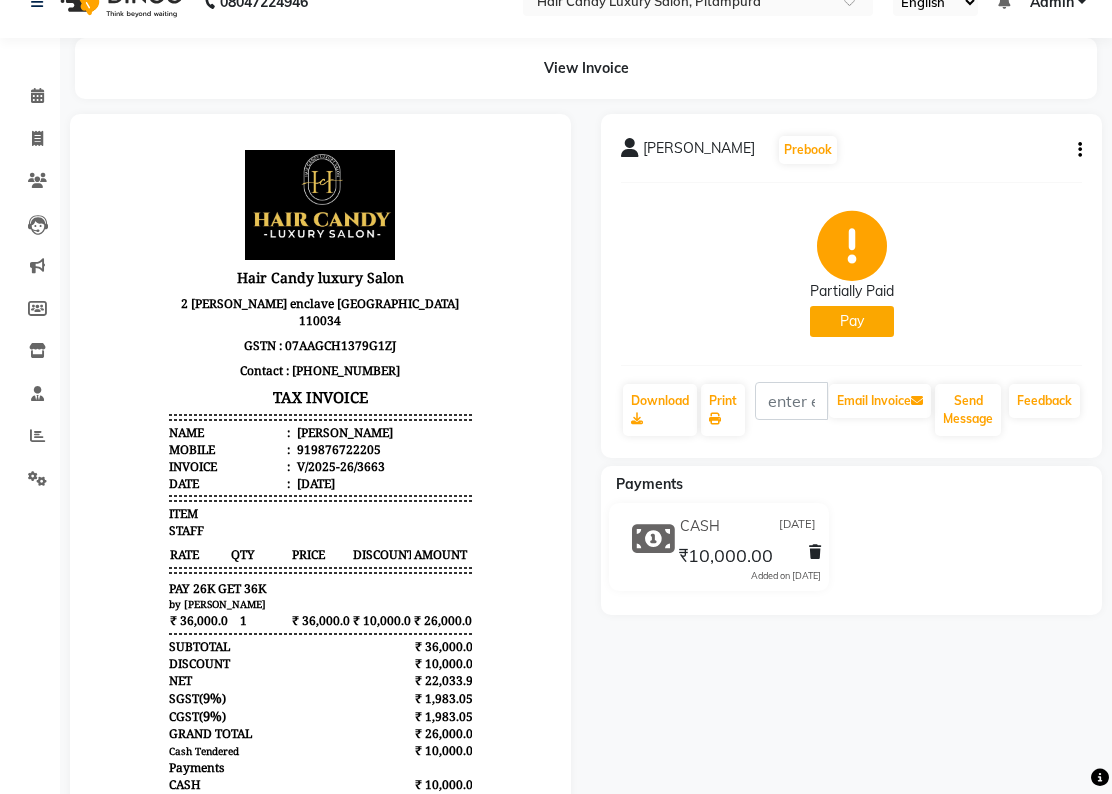 click 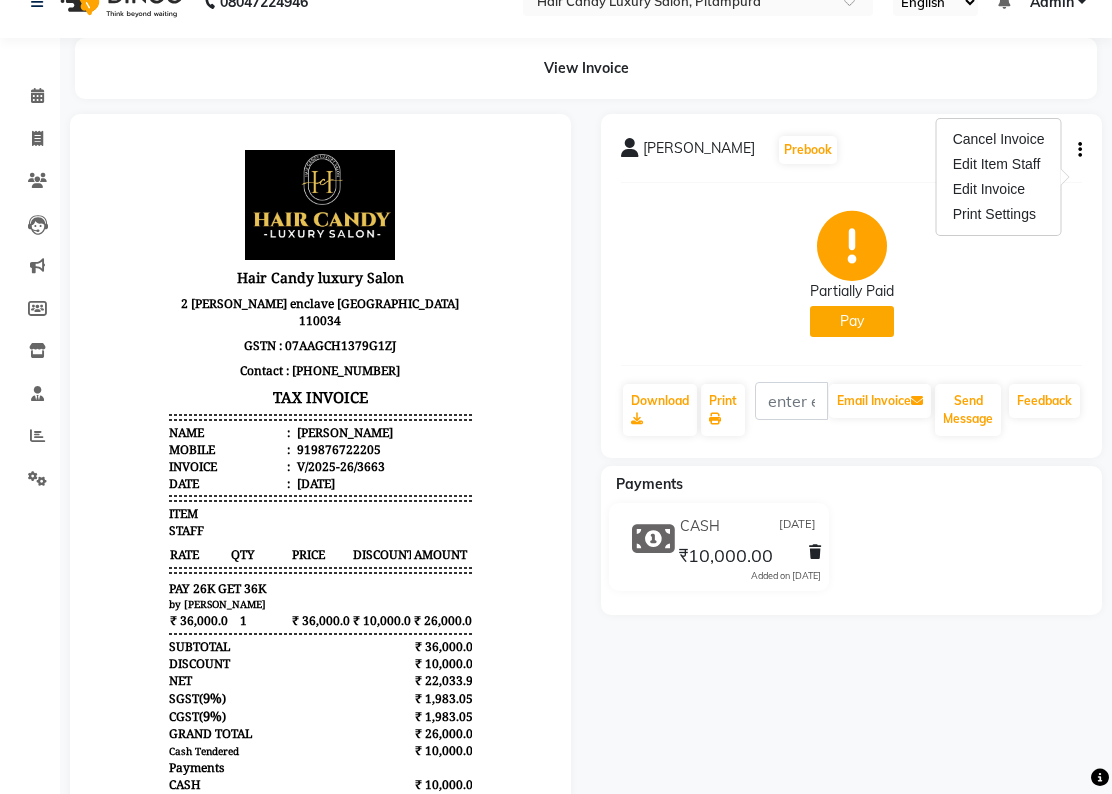 click on "Cancel Invoice" at bounding box center (999, 139) 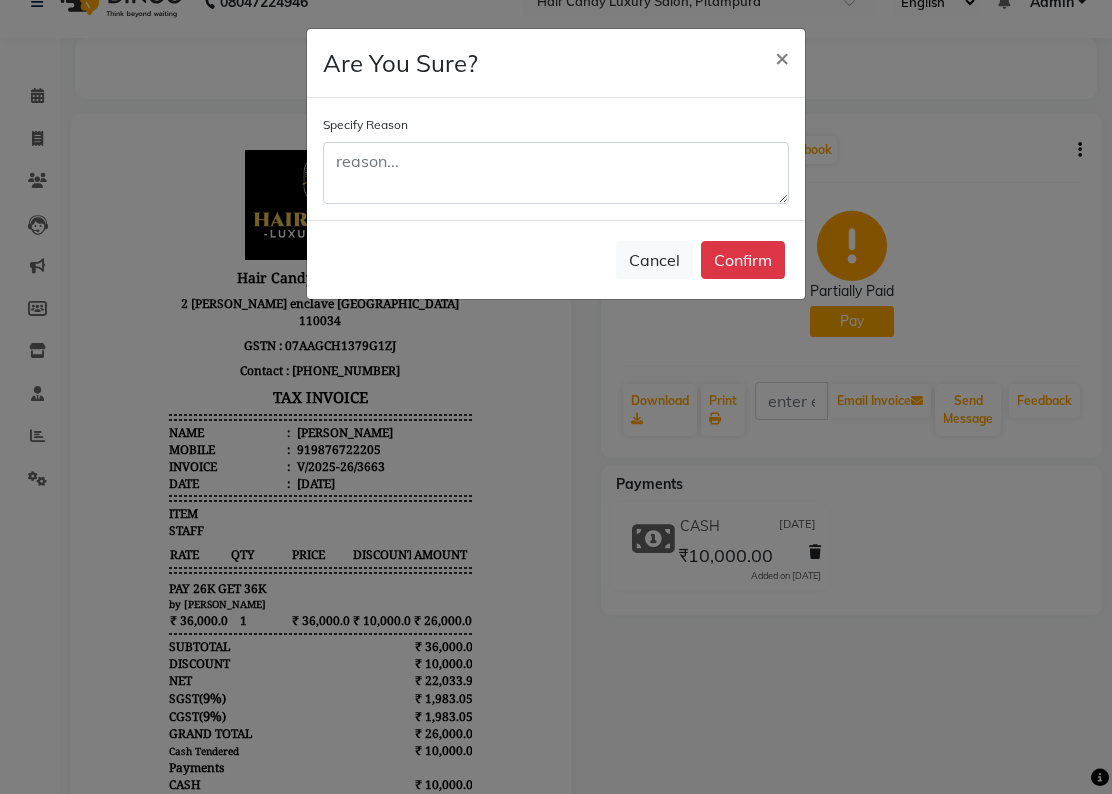 click on "Confirm" 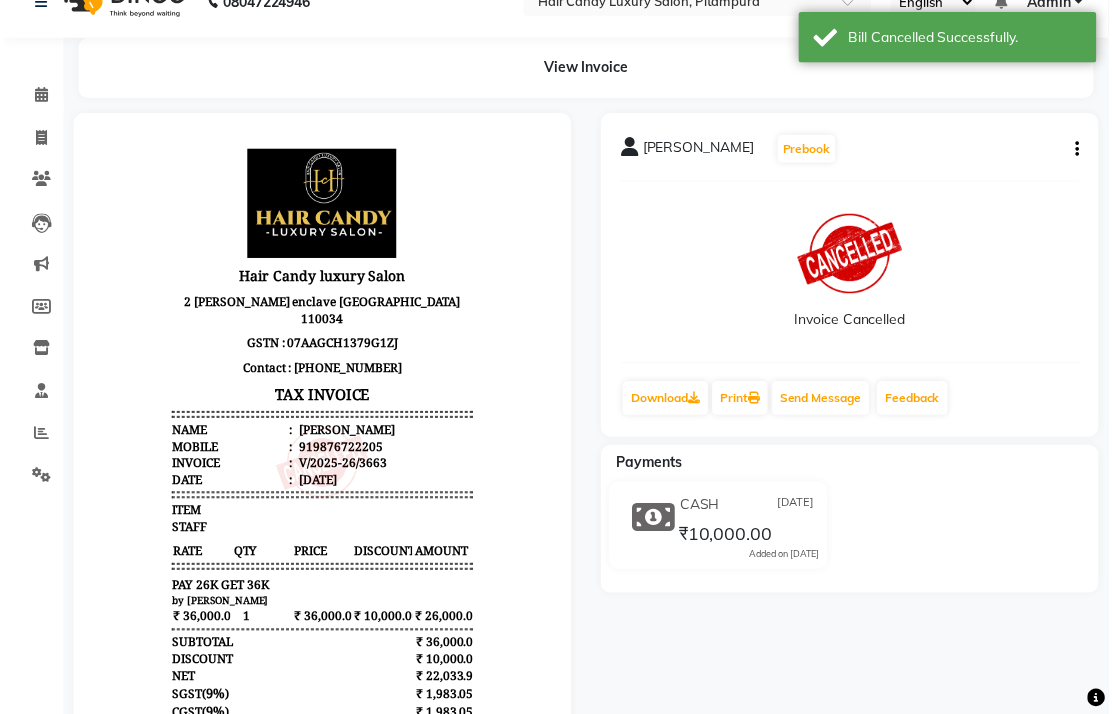 scroll, scrollTop: 0, scrollLeft: 0, axis: both 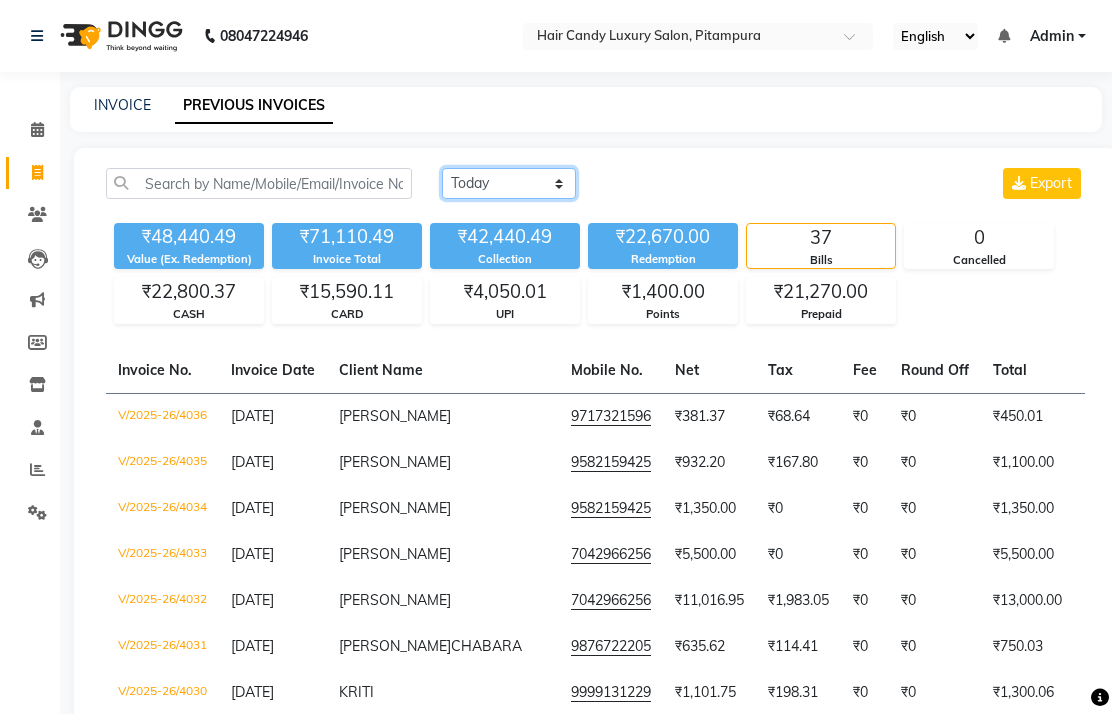 click on "[DATE] [DATE] Custom Range" 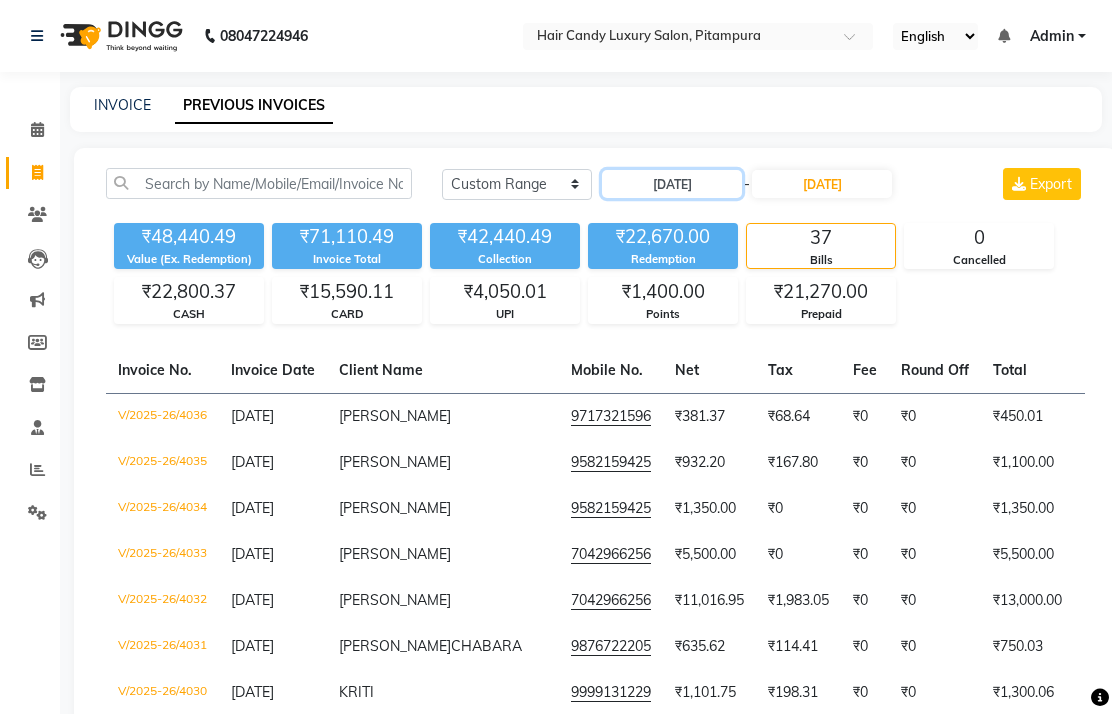 click on "[DATE]" 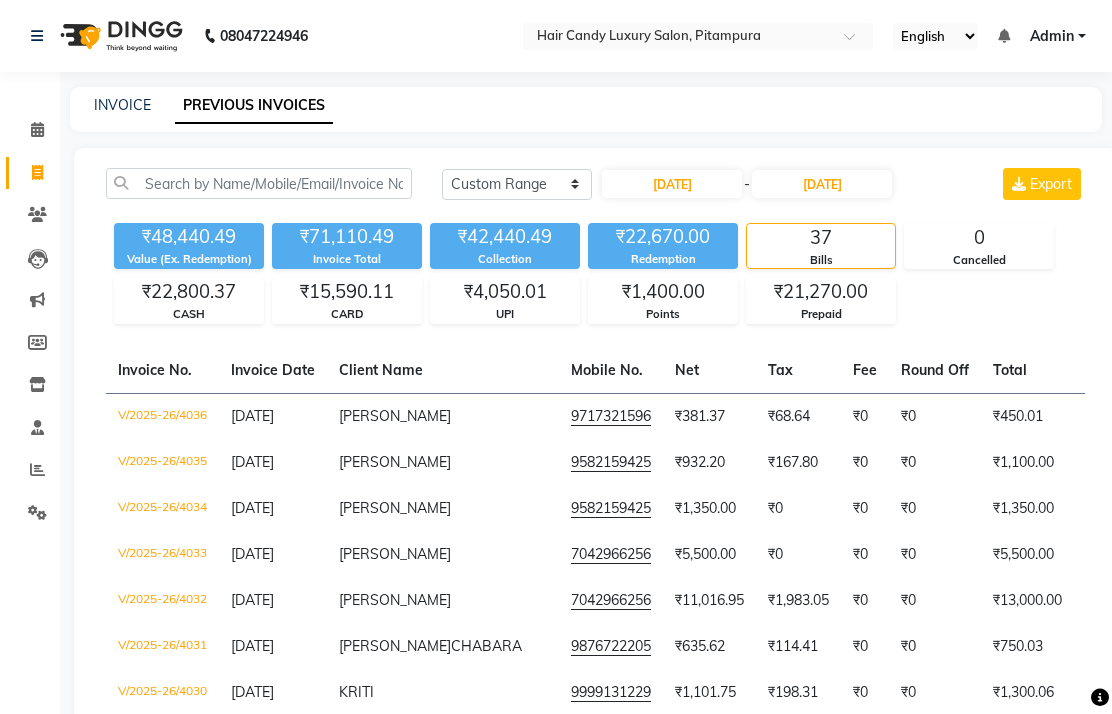 select on "7" 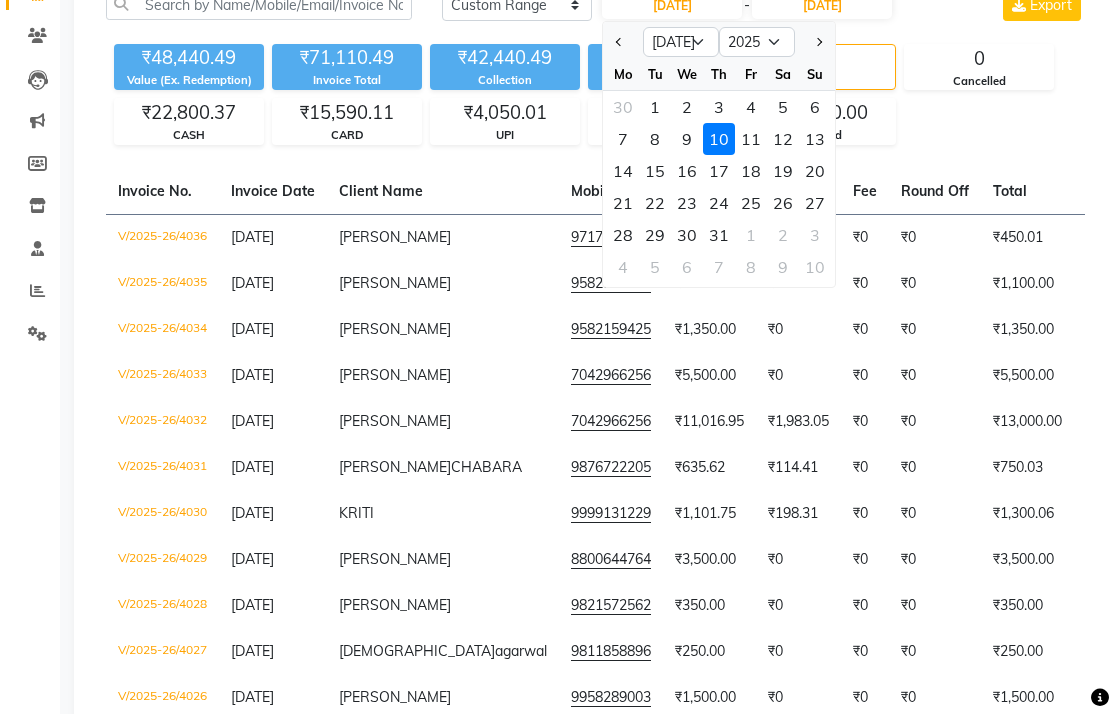 scroll, scrollTop: 175, scrollLeft: 0, axis: vertical 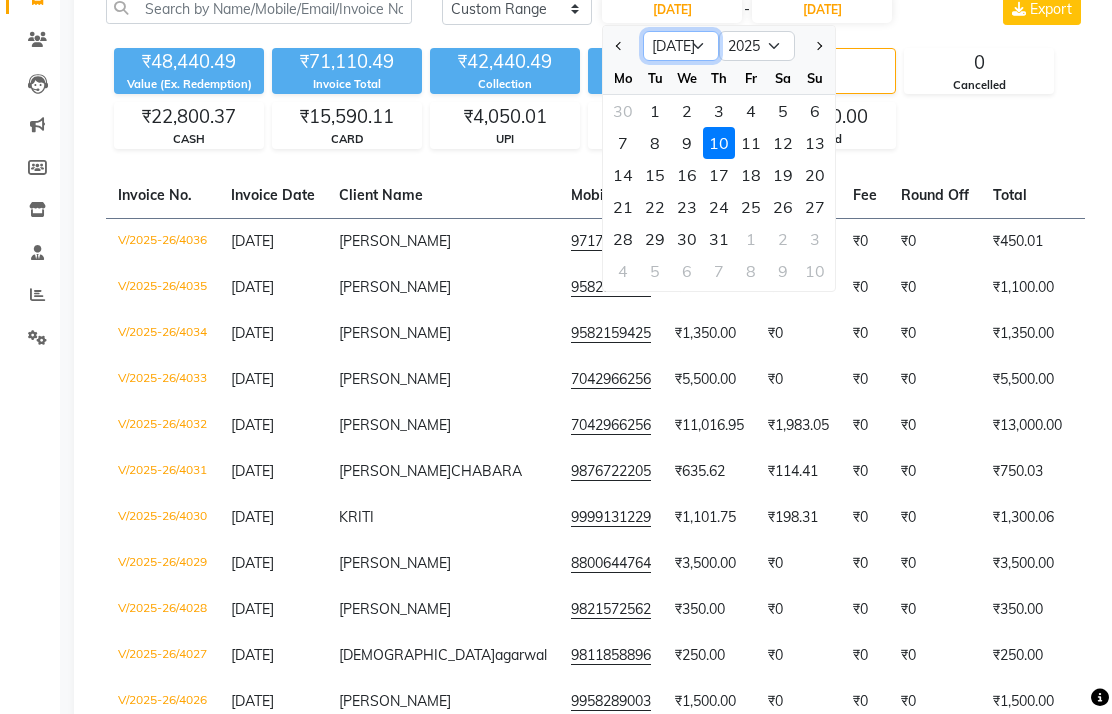 click on "Jan Feb Mar Apr May Jun [DATE] Aug Sep Oct Nov Dec" 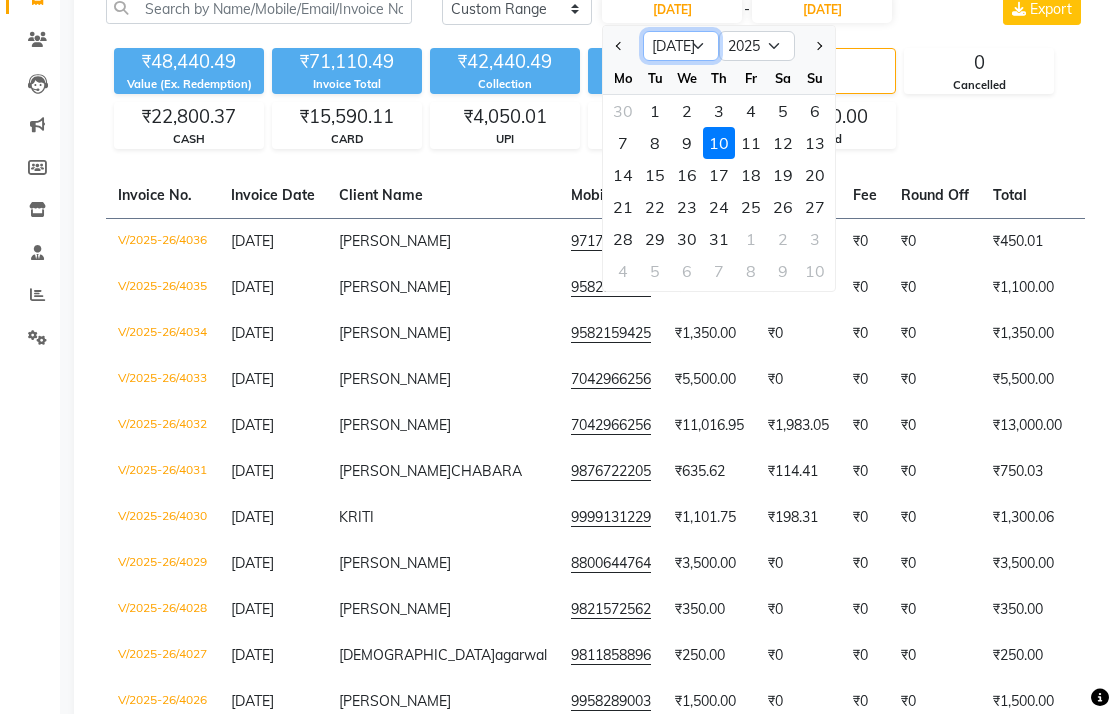 select on "6" 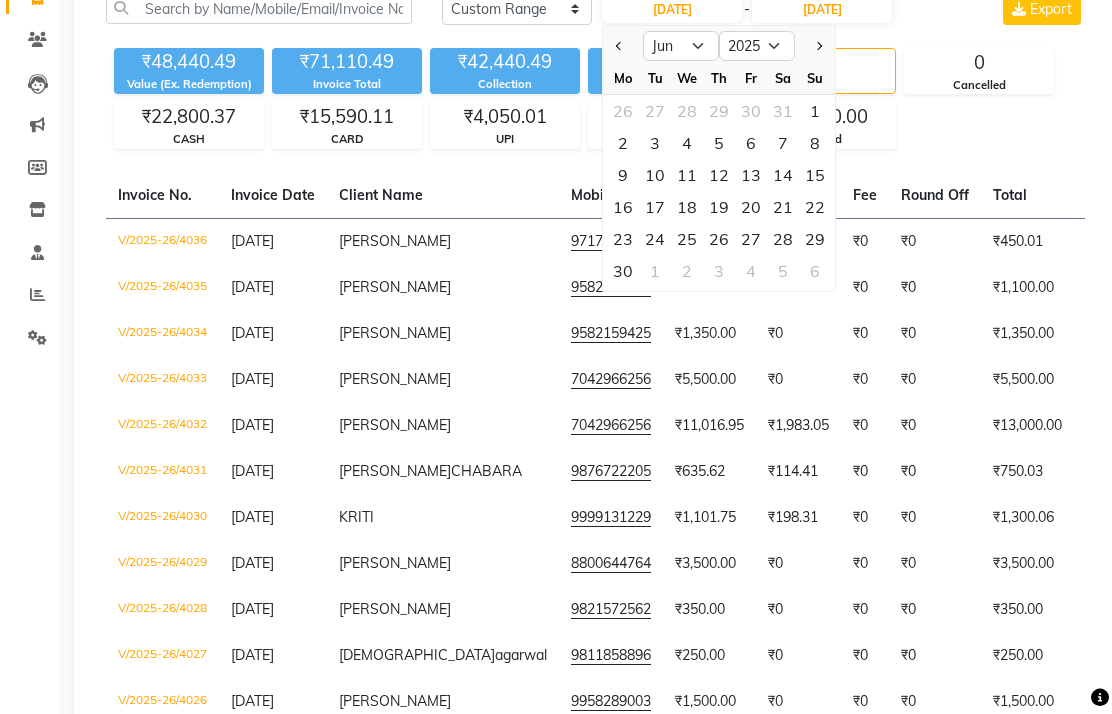 click on "30" 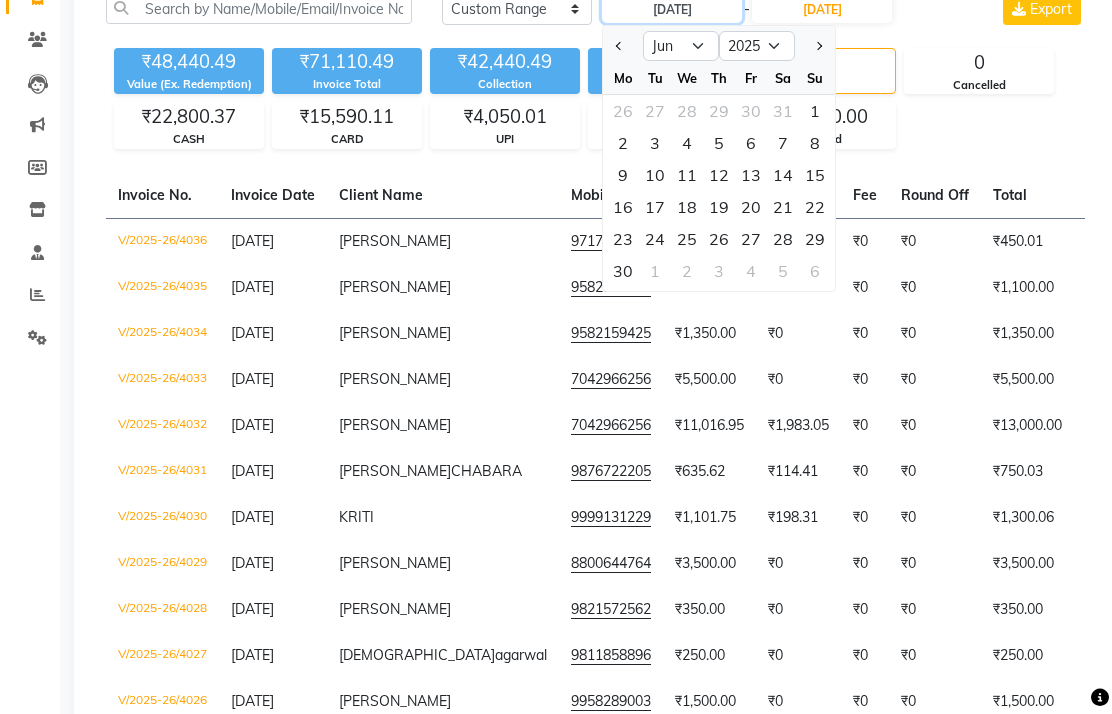 type on "[DATE]" 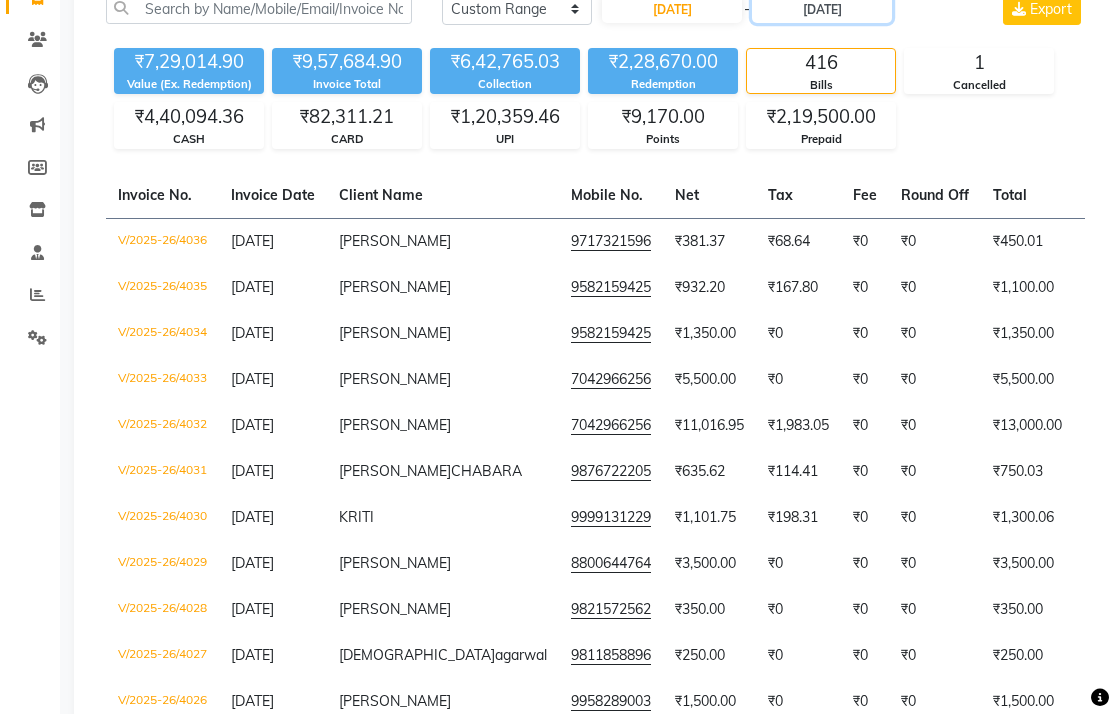click on "[DATE]" 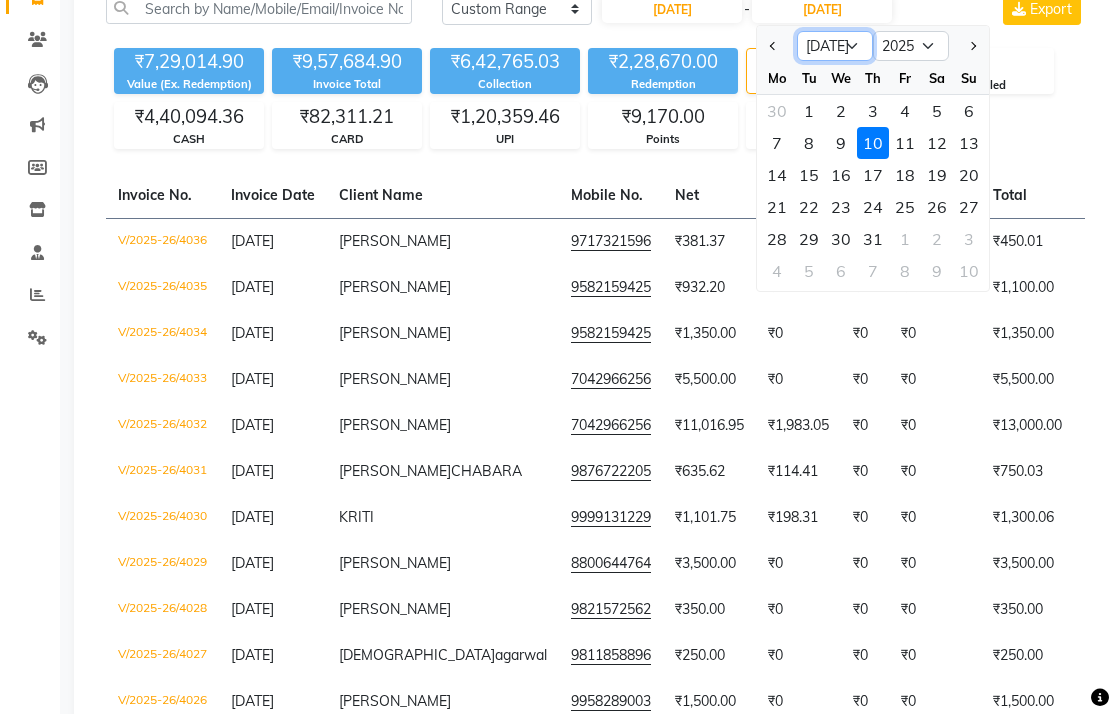 click on "Jun [DATE] Aug Sep Oct Nov Dec" 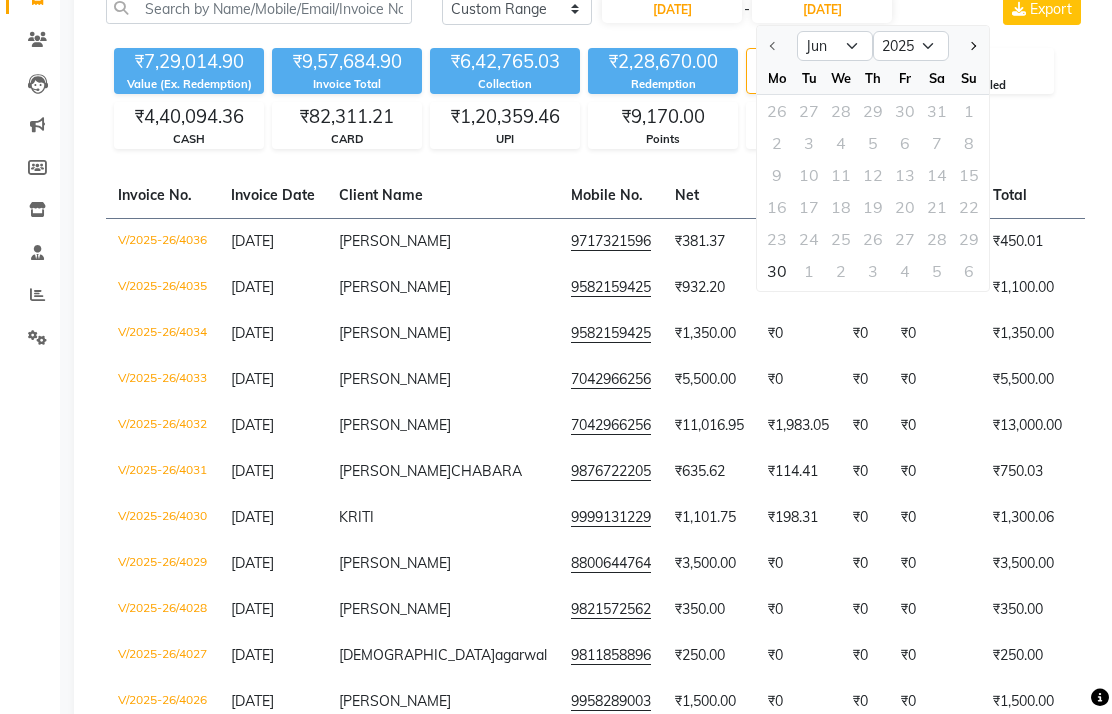 click on "30" 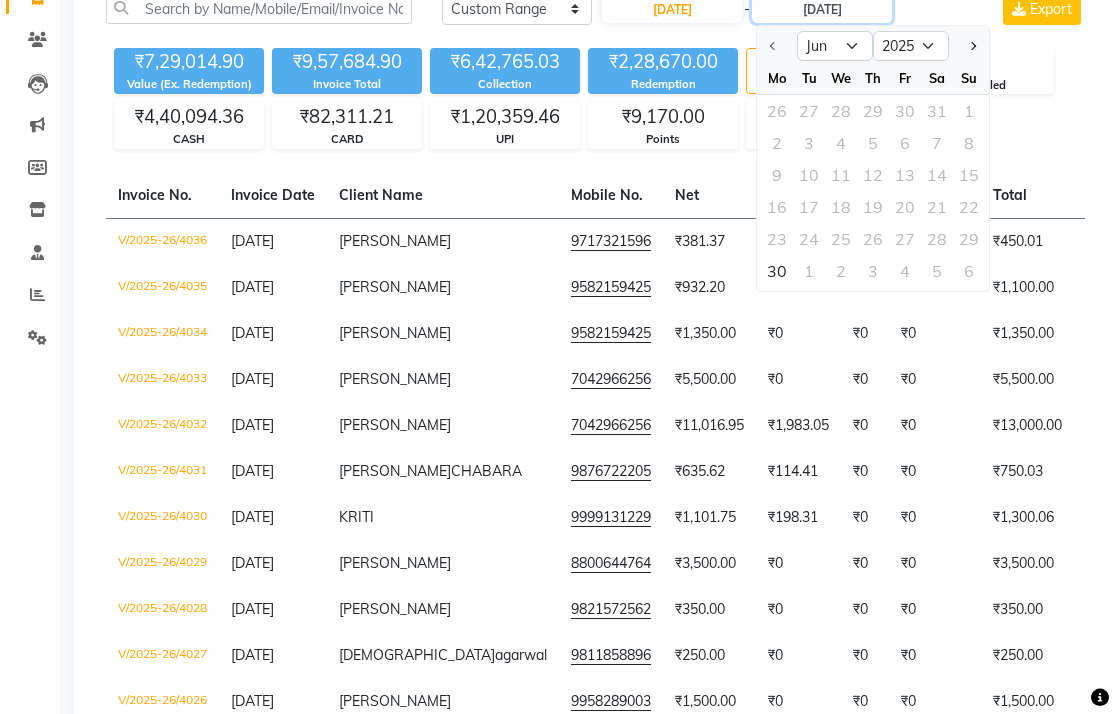 type on "[DATE]" 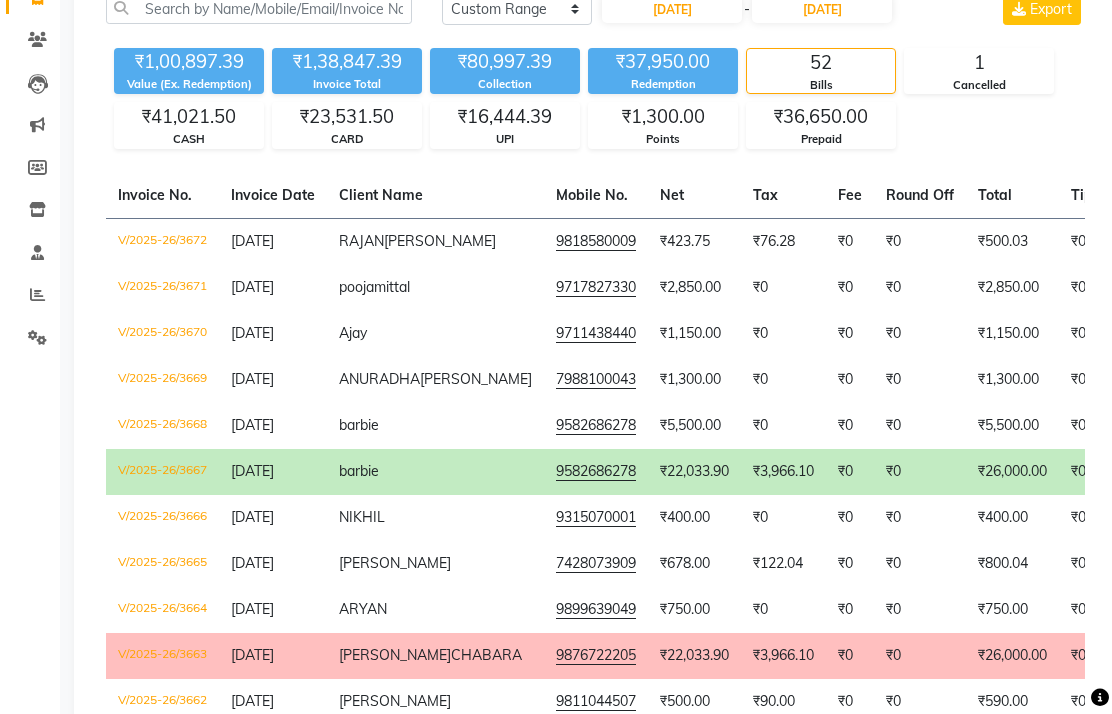 click on "[DATE] [DATE] Custom Range [DATE] - [DATE] Export ₹1,00,897.39 Value (Ex. Redemption) ₹1,38,847.39 Invoice Total  ₹80,997.39 Collection ₹37,950.00 Redemption 52 Bills 1 Cancelled ₹41,021.50 CASH ₹23,531.50 CARD ₹16,444.39 UPI ₹1,300.00 Points ₹36,650.00 Prepaid  Invoice No.   Invoice Date   Client Name   Mobile No.   Net   Tax   Fee   Round Off   Total   Tip   Current Due   Last Payment Date   Payment Amount   Payment Methods   Cancel Reason   Status   V/2025-26/3672  [DATE] [PERSON_NAME] 9818580009 ₹423.75 ₹76.28  ₹0  ₹0 ₹500.03 ₹0 ₹0 [DATE] ₹500.03  CASH - PAID  V/2025-26/3671  [DATE] pooja  mittal 9717827330 ₹2,850.00 ₹0  ₹0  ₹0 ₹2,850.00 ₹0 ₹0 [DATE] ₹2,850.00  Prepaid - PAID  V/2025-26/3670  [DATE] Ajay   9711438440 ₹1,150.00 ₹0  ₹0  ₹0 ₹1,150.00 ₹0 ₹0 [DATE] ₹1,150.00  Prepaid - PAID  V/2025-26/3669  [DATE] [PERSON_NAME] 7988100043 ₹1,300.00 ₹0  ₹0  ₹0 ₹1,300.00 ₹0 ₹0 [DATE] -   -" 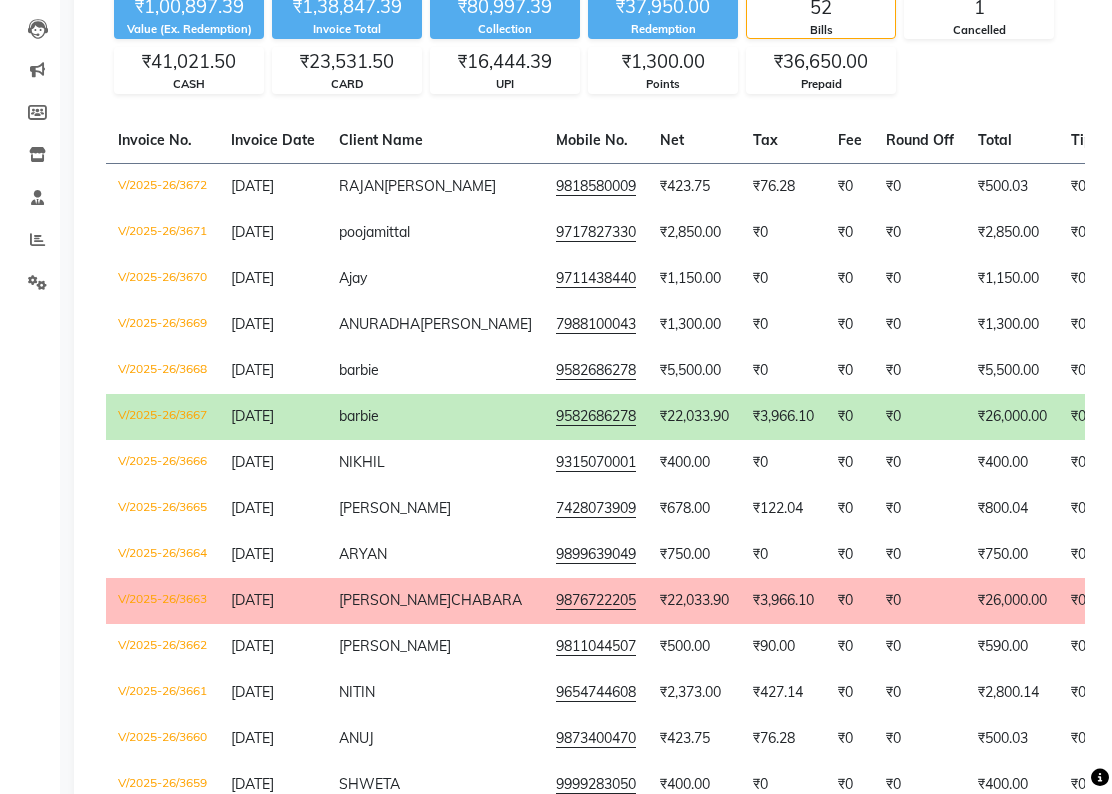 scroll, scrollTop: 233, scrollLeft: 0, axis: vertical 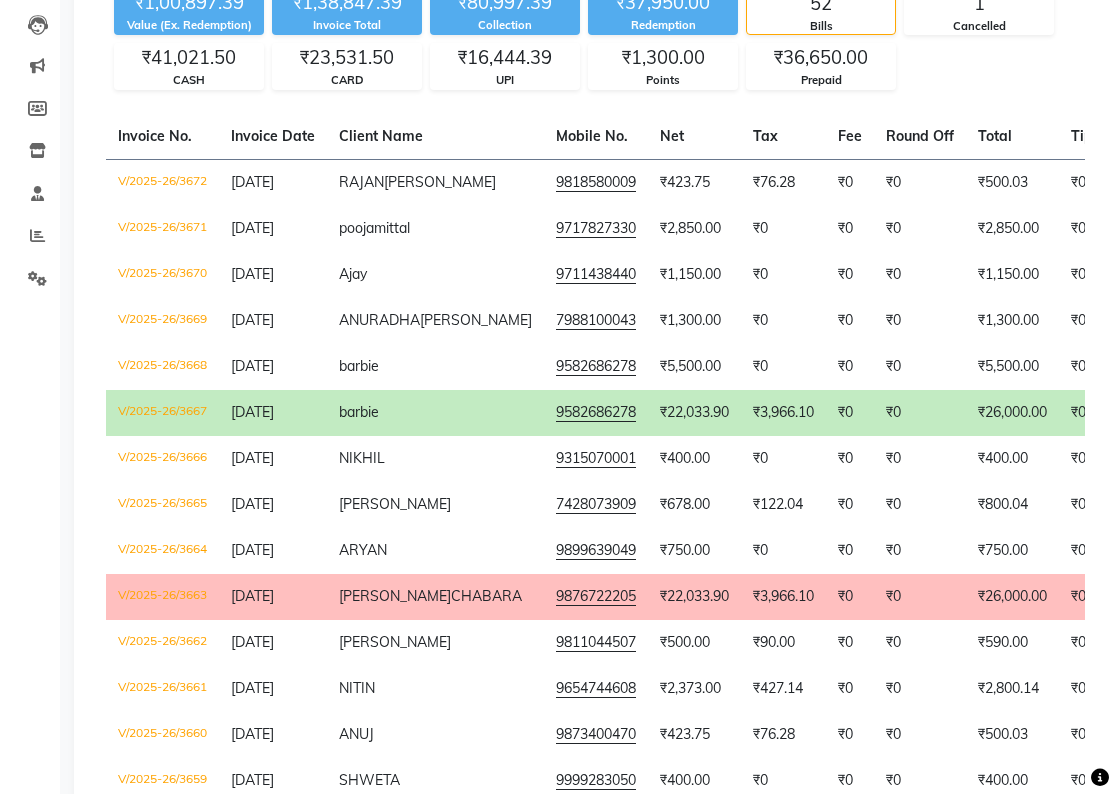 click on "₹26,000.00" 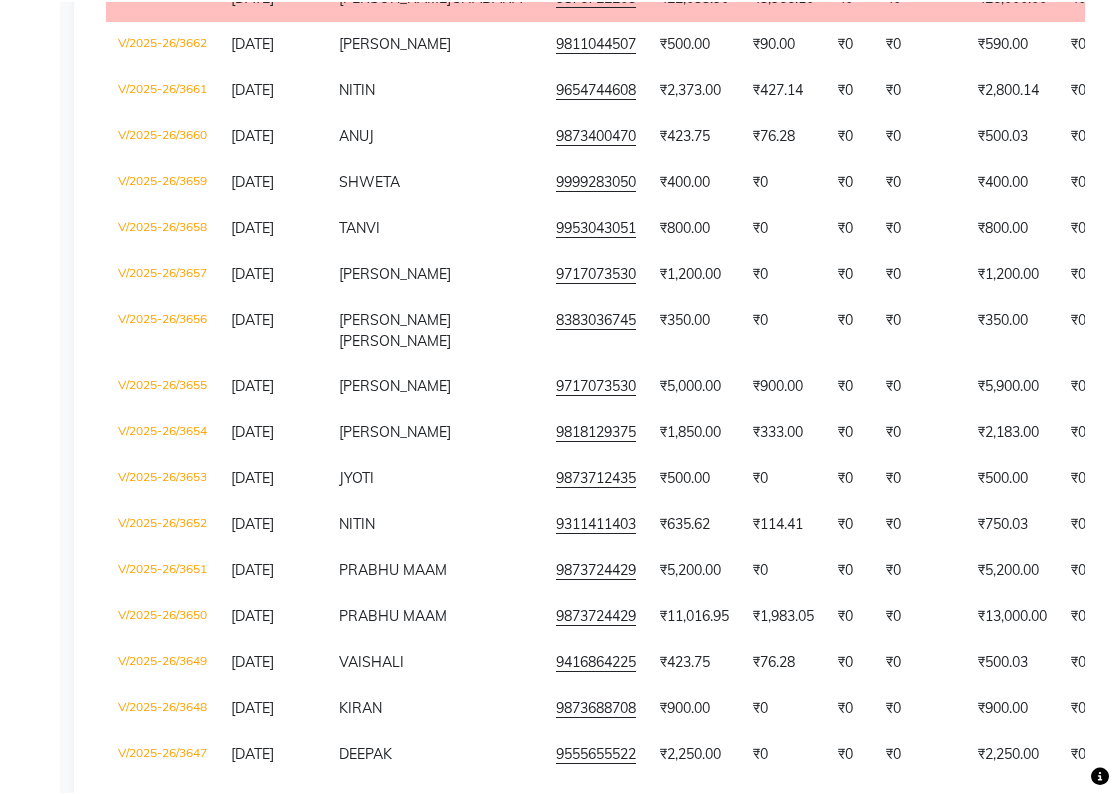 scroll, scrollTop: 831, scrollLeft: 0, axis: vertical 